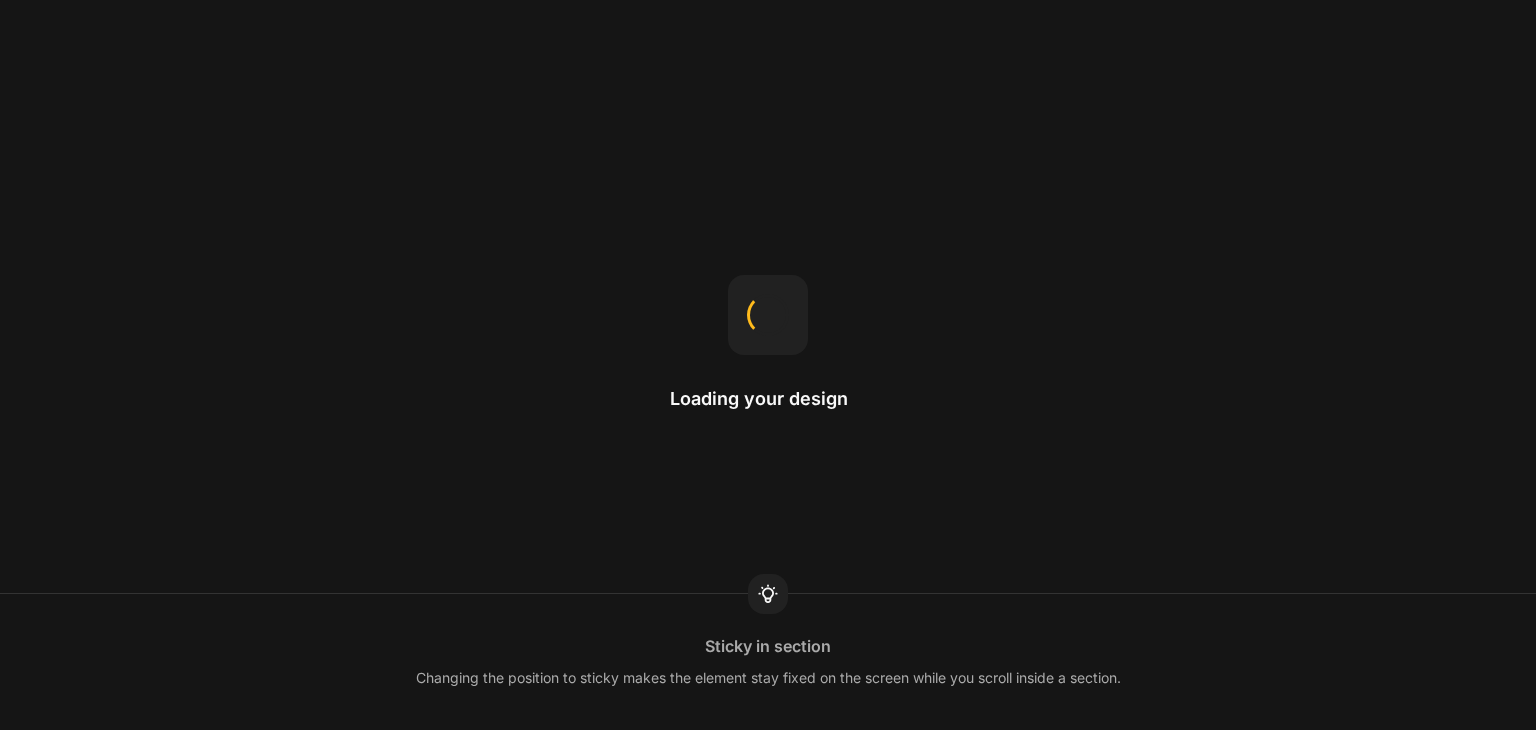 scroll, scrollTop: 0, scrollLeft: 0, axis: both 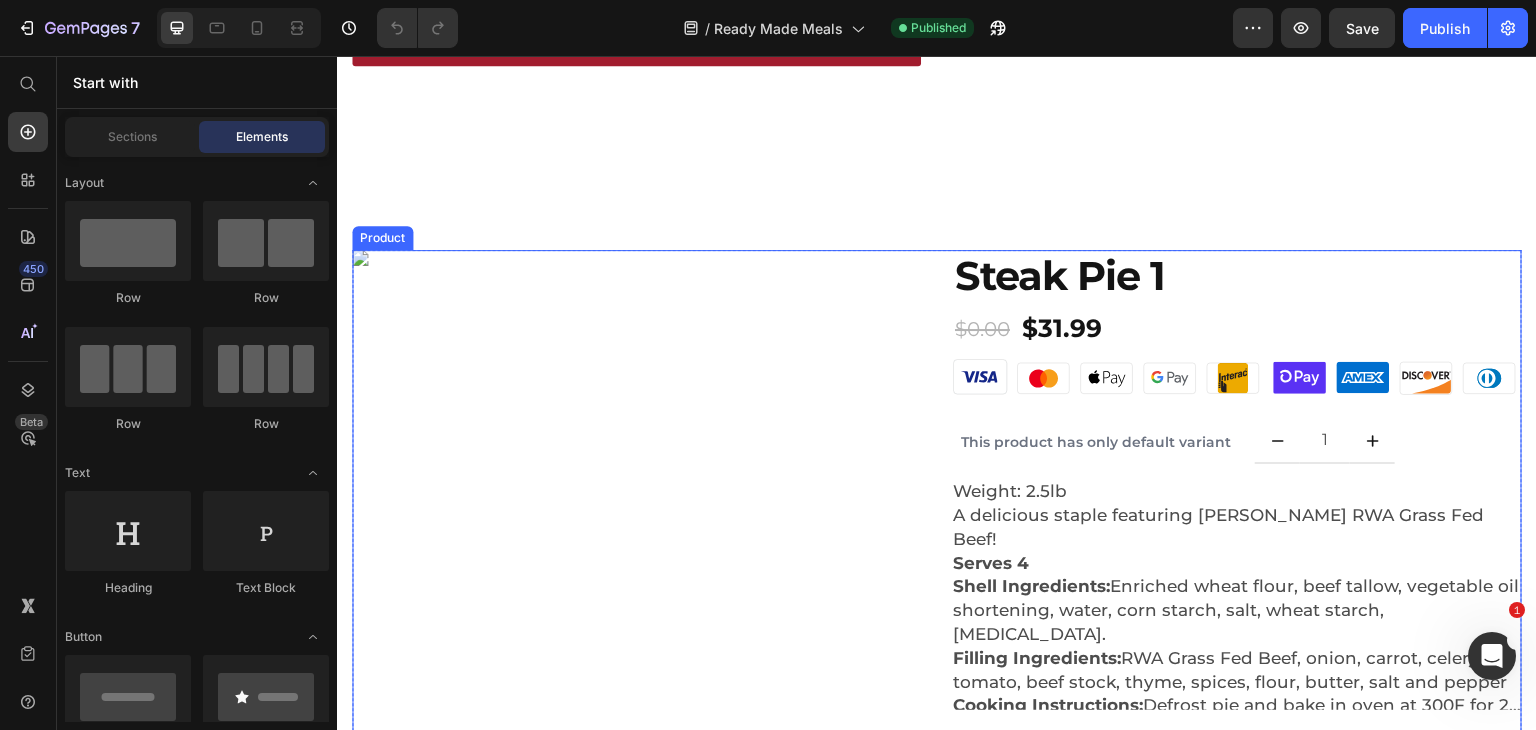 click on "Custom Code Row" at bounding box center (636, 558) 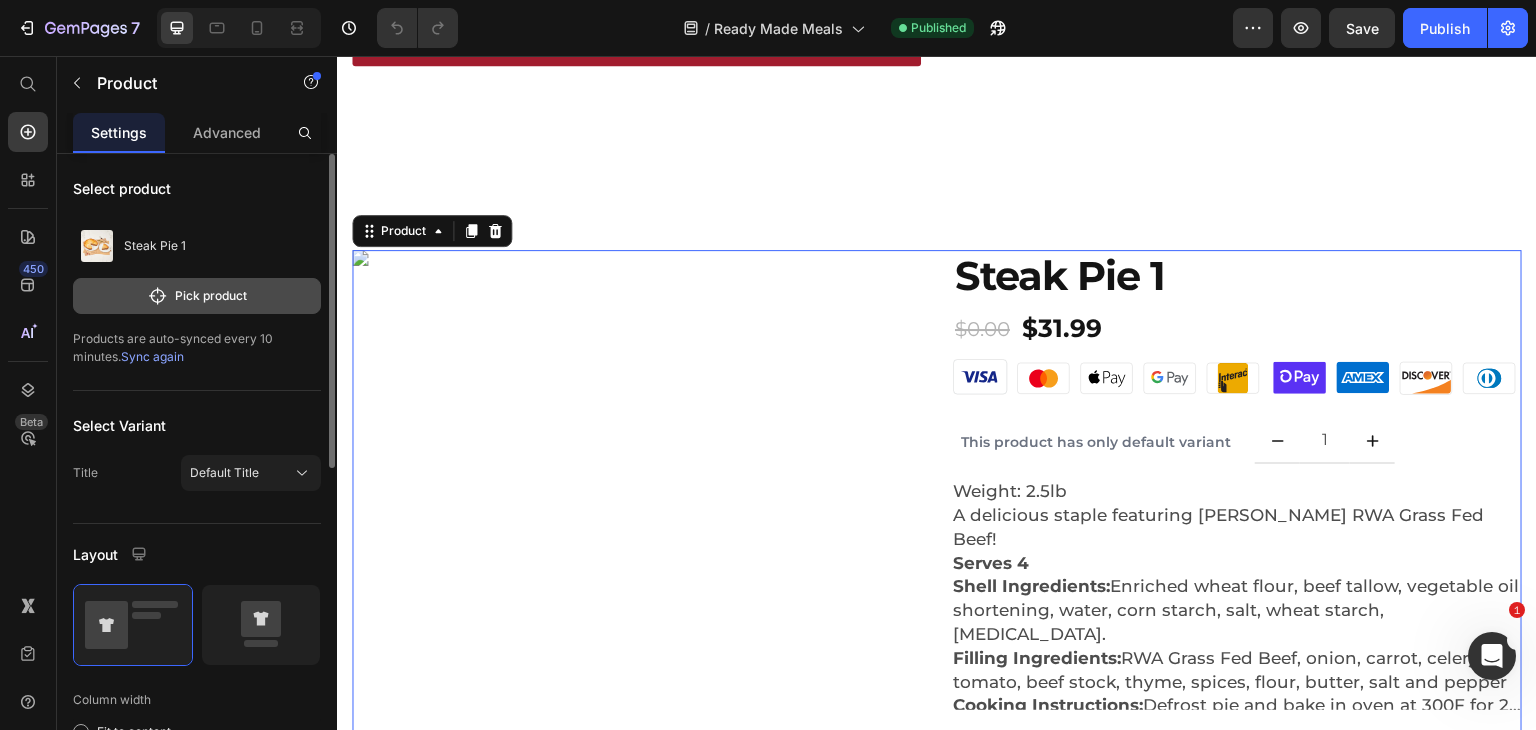 click 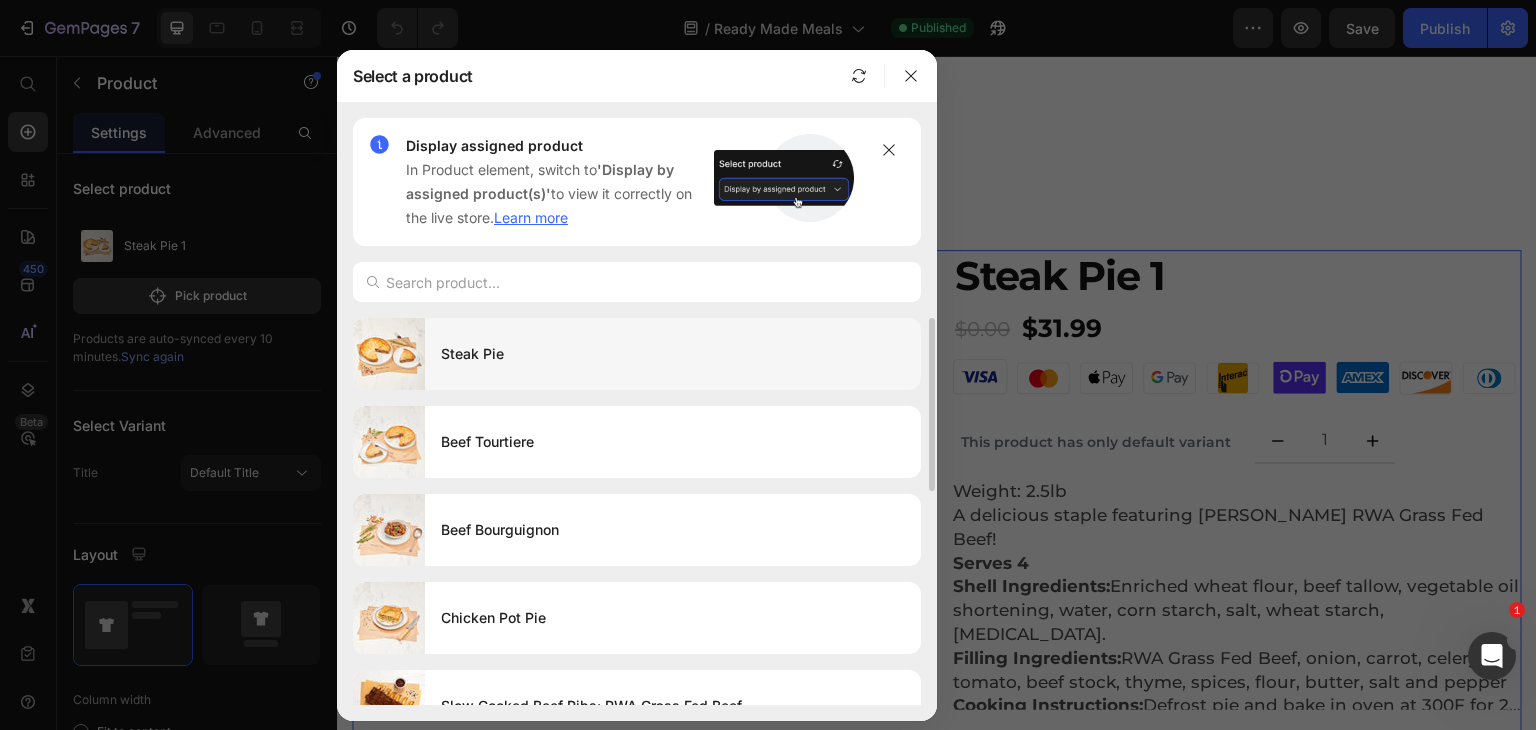 click on "Steak Pie" at bounding box center [673, 354] 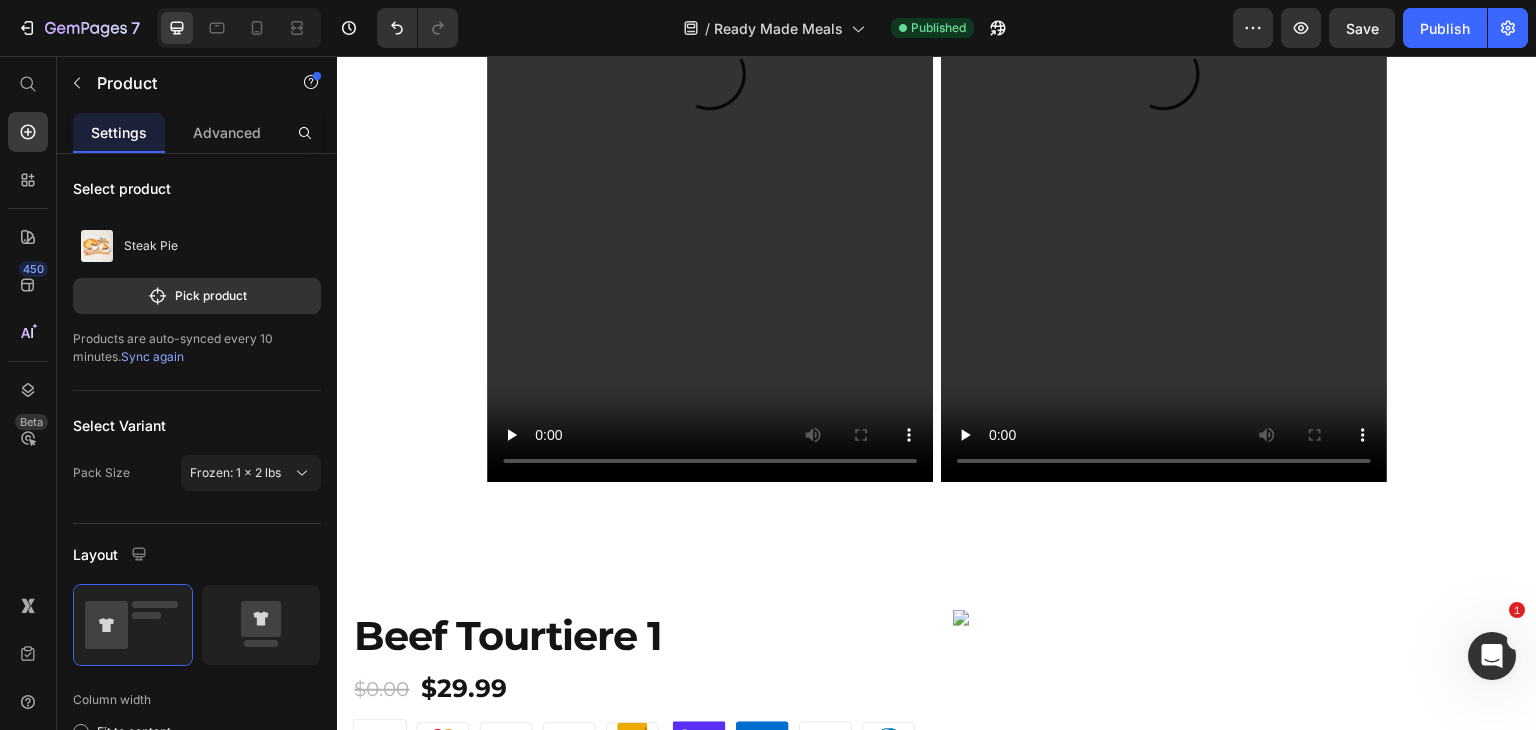 scroll, scrollTop: 8516, scrollLeft: 0, axis: vertical 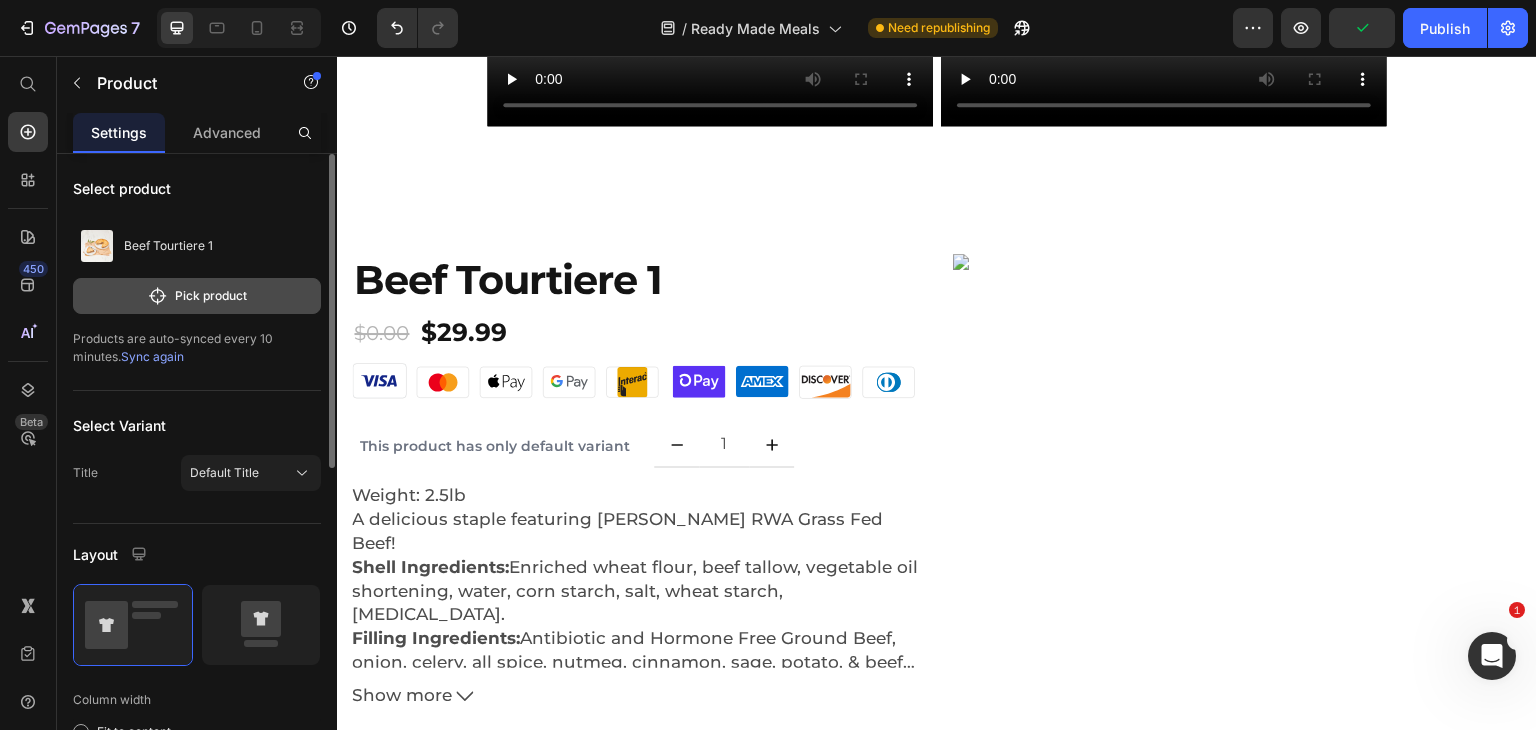 click on "Pick product" 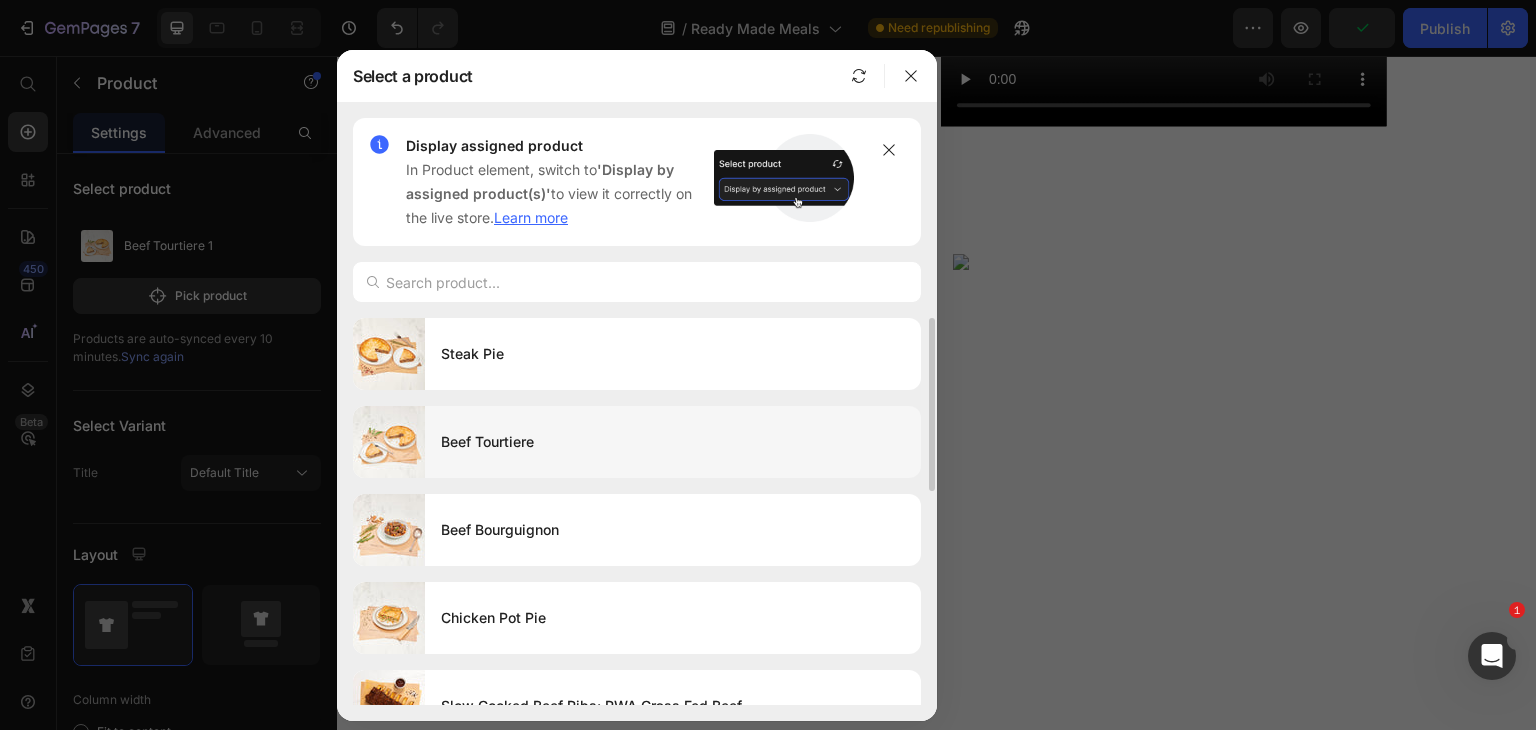 click on "Beef Tourtiere" at bounding box center [673, 442] 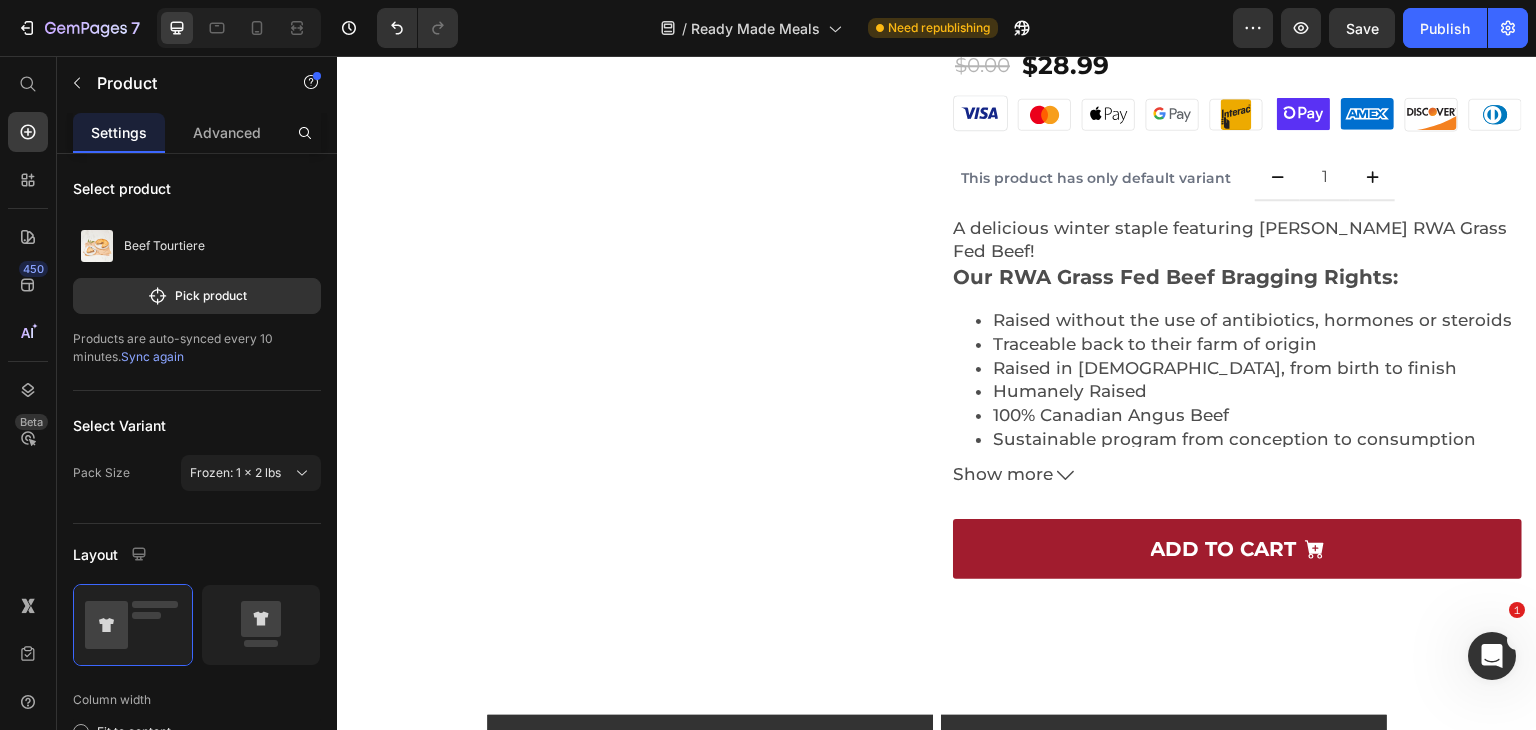 scroll, scrollTop: 3612, scrollLeft: 0, axis: vertical 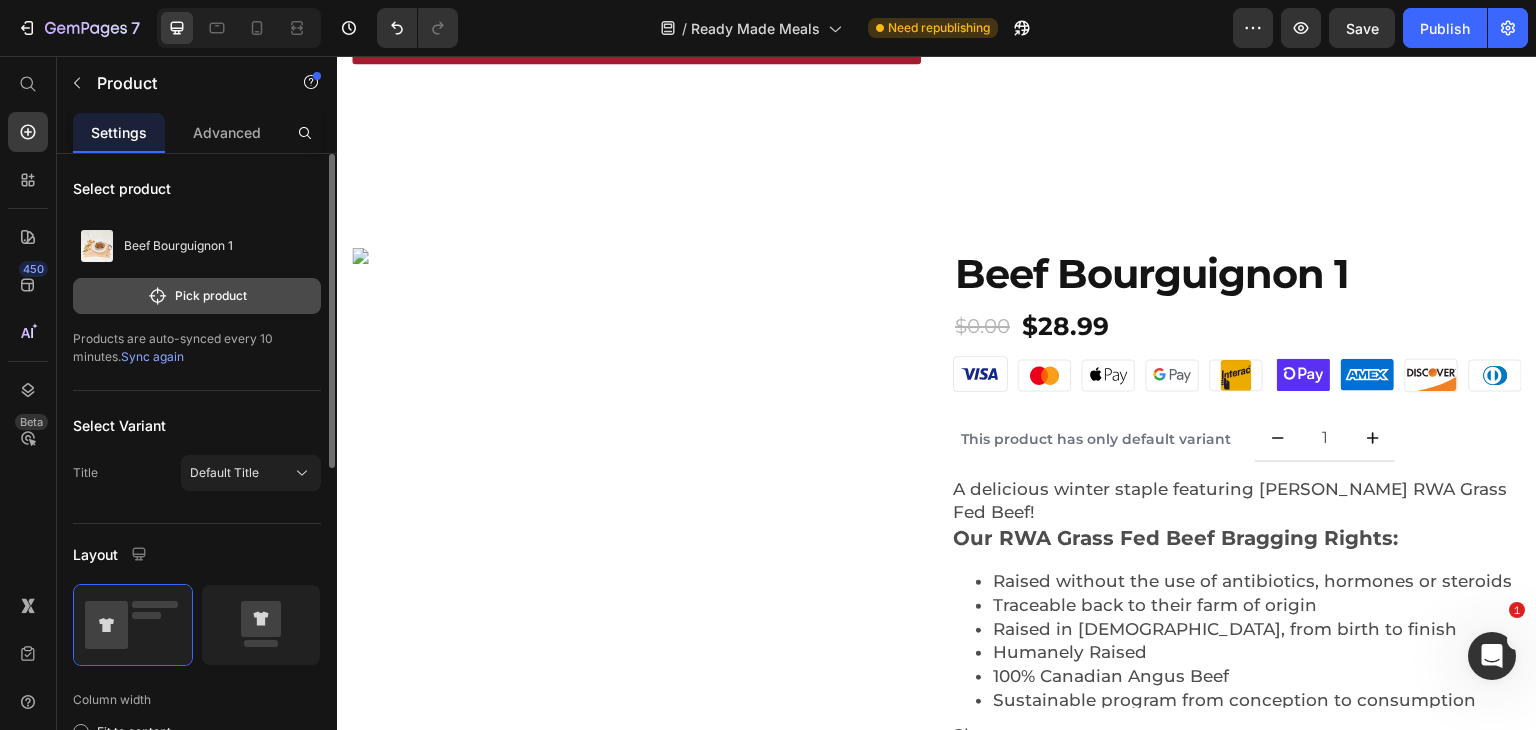 click on "Pick product" at bounding box center (197, 296) 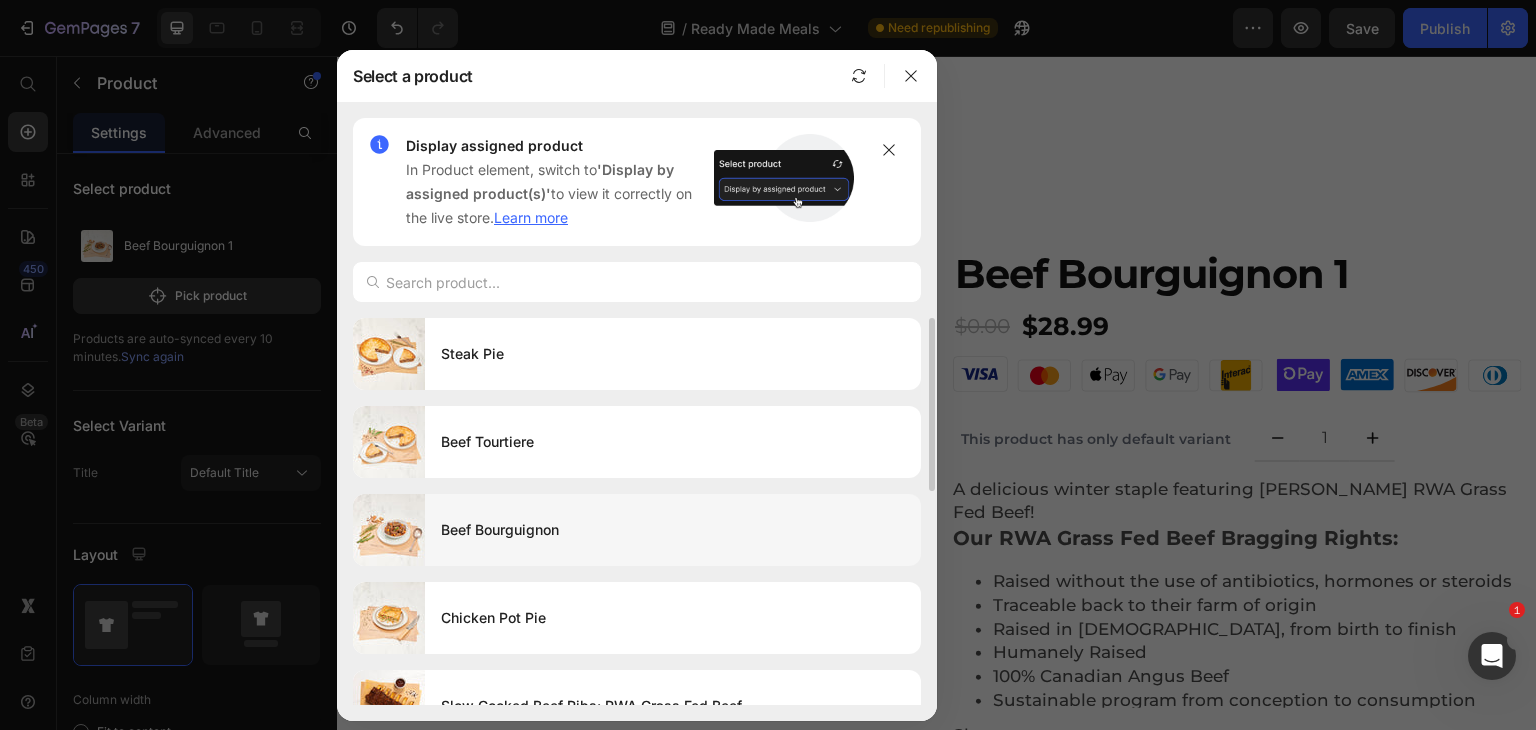click on "Beef Bourguignon" at bounding box center [673, 530] 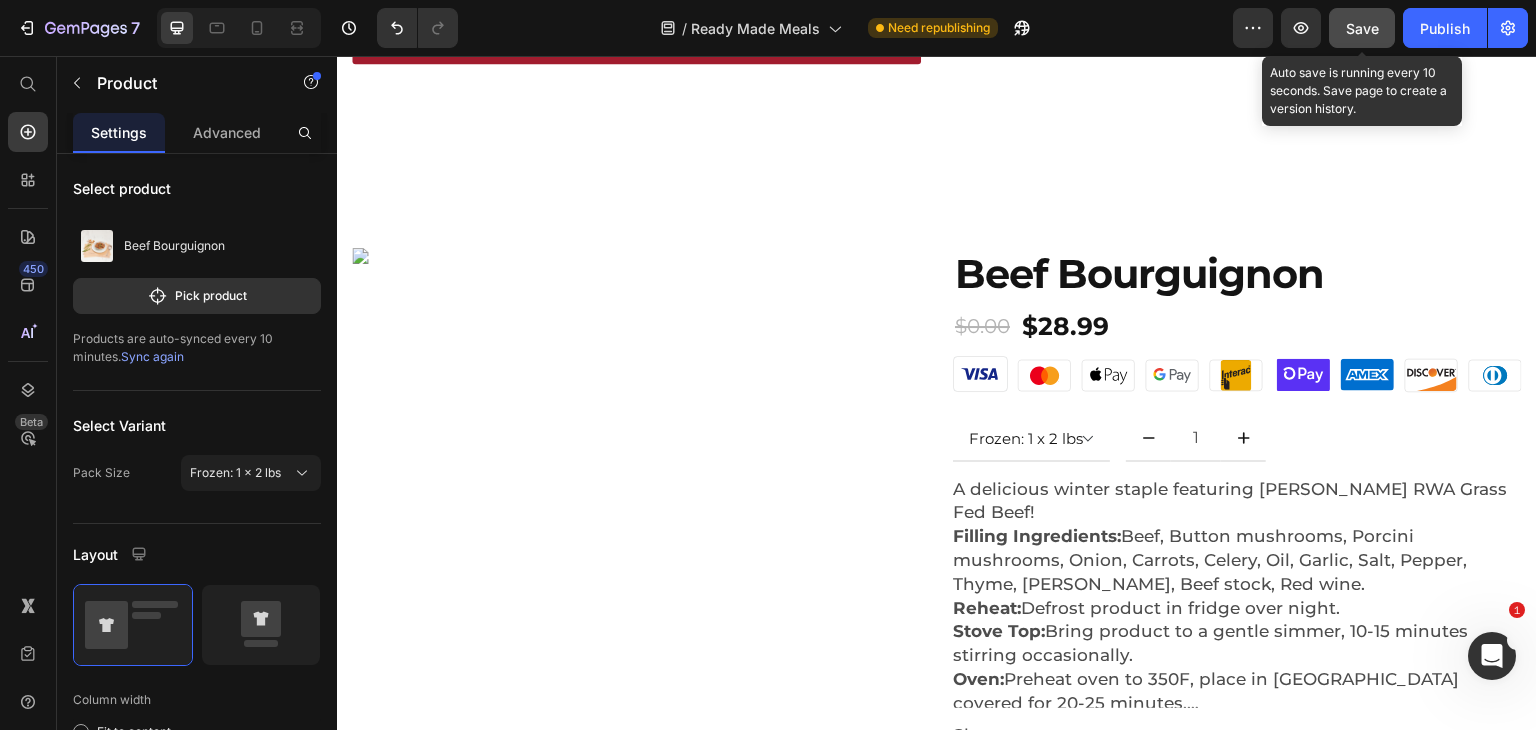 click on "Save" 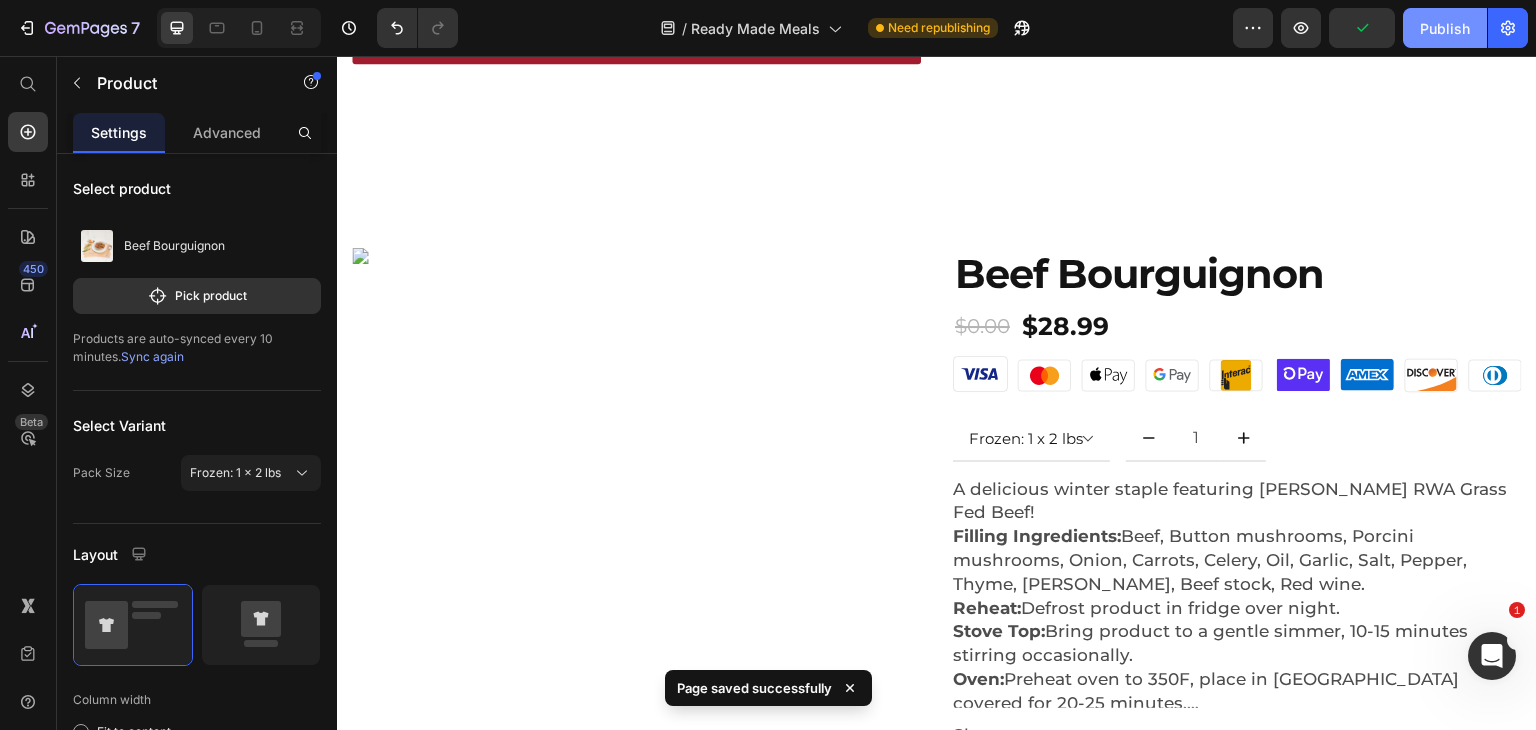 click on "Publish" at bounding box center (1445, 28) 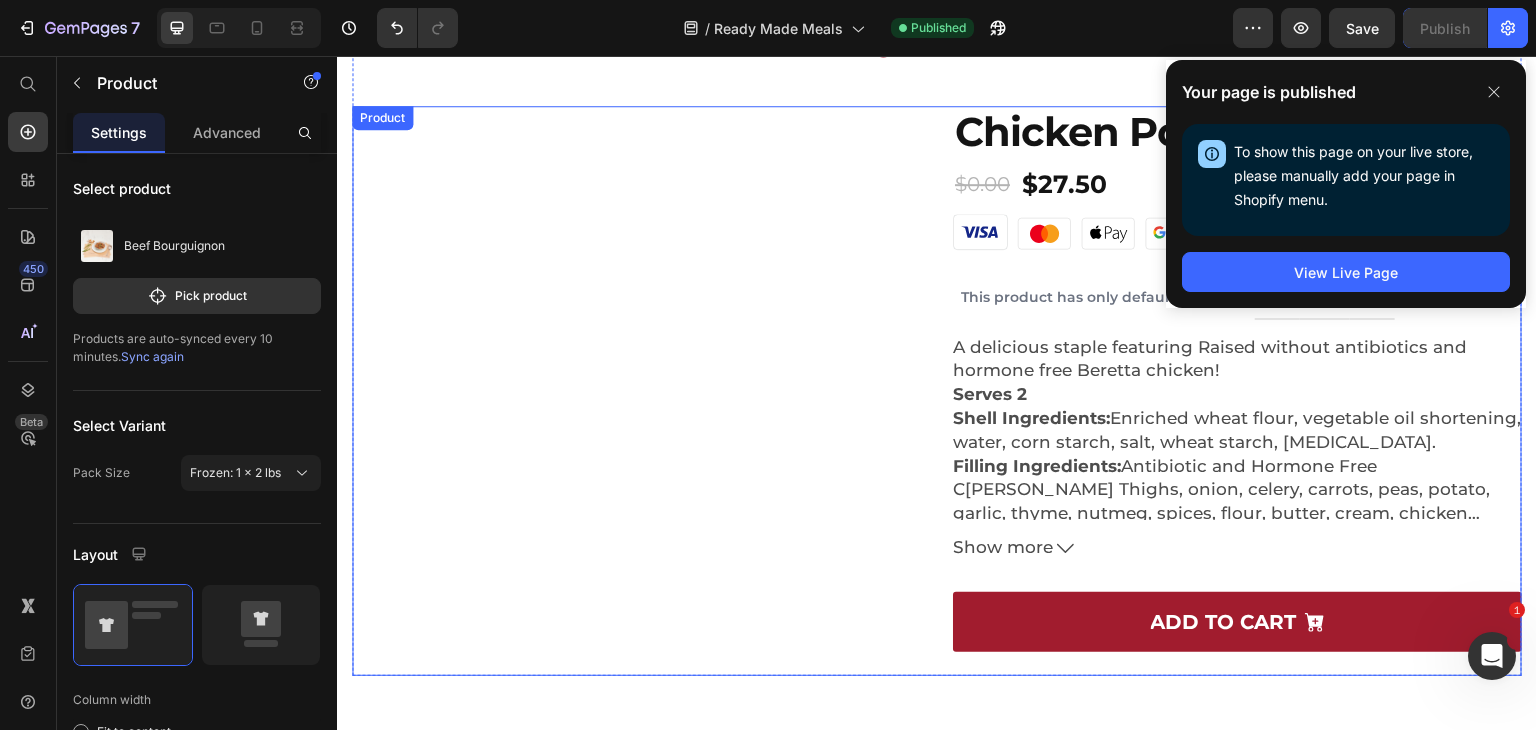 scroll, scrollTop: 675, scrollLeft: 0, axis: vertical 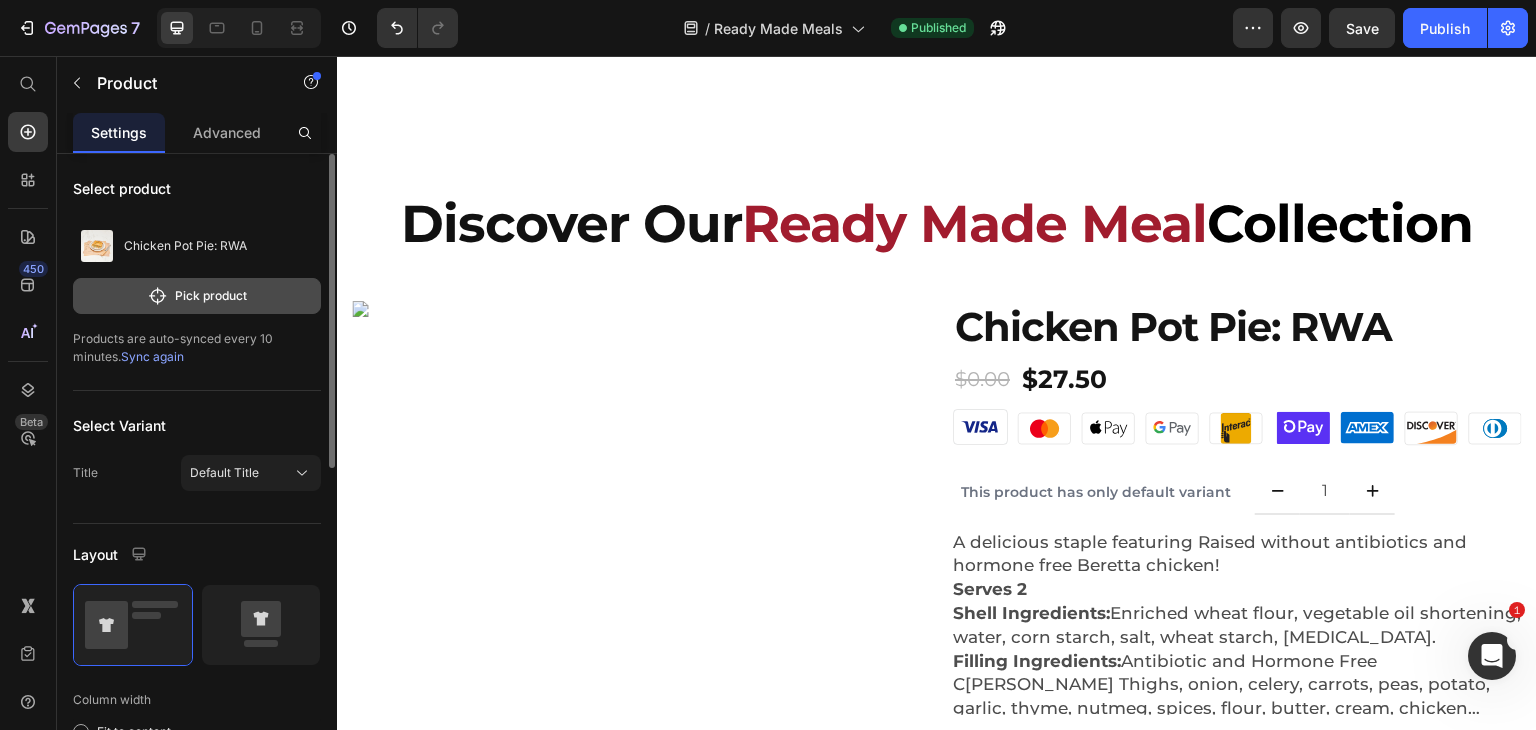 click on "Pick product" at bounding box center [197, 296] 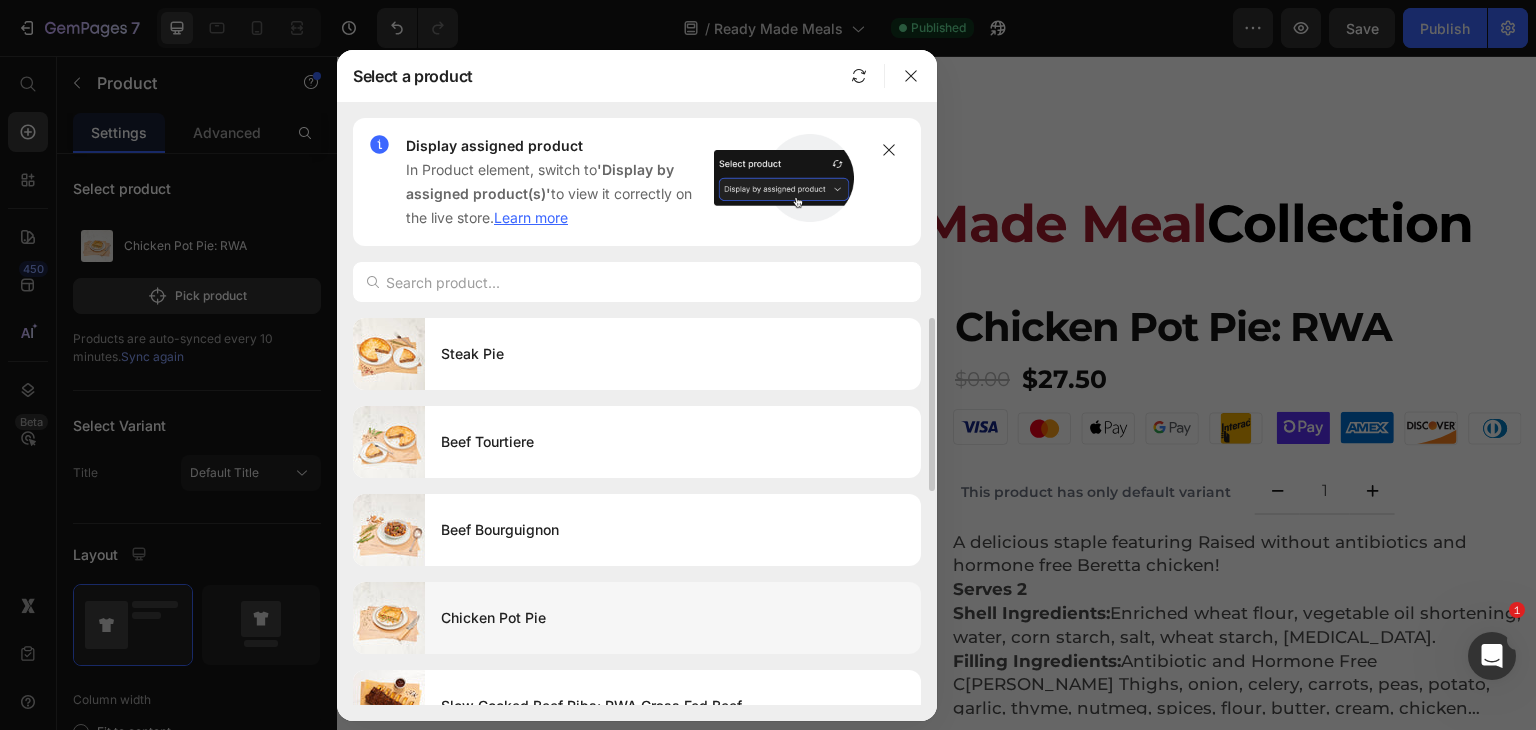 click on "Chicken Pot Pie" at bounding box center [673, 618] 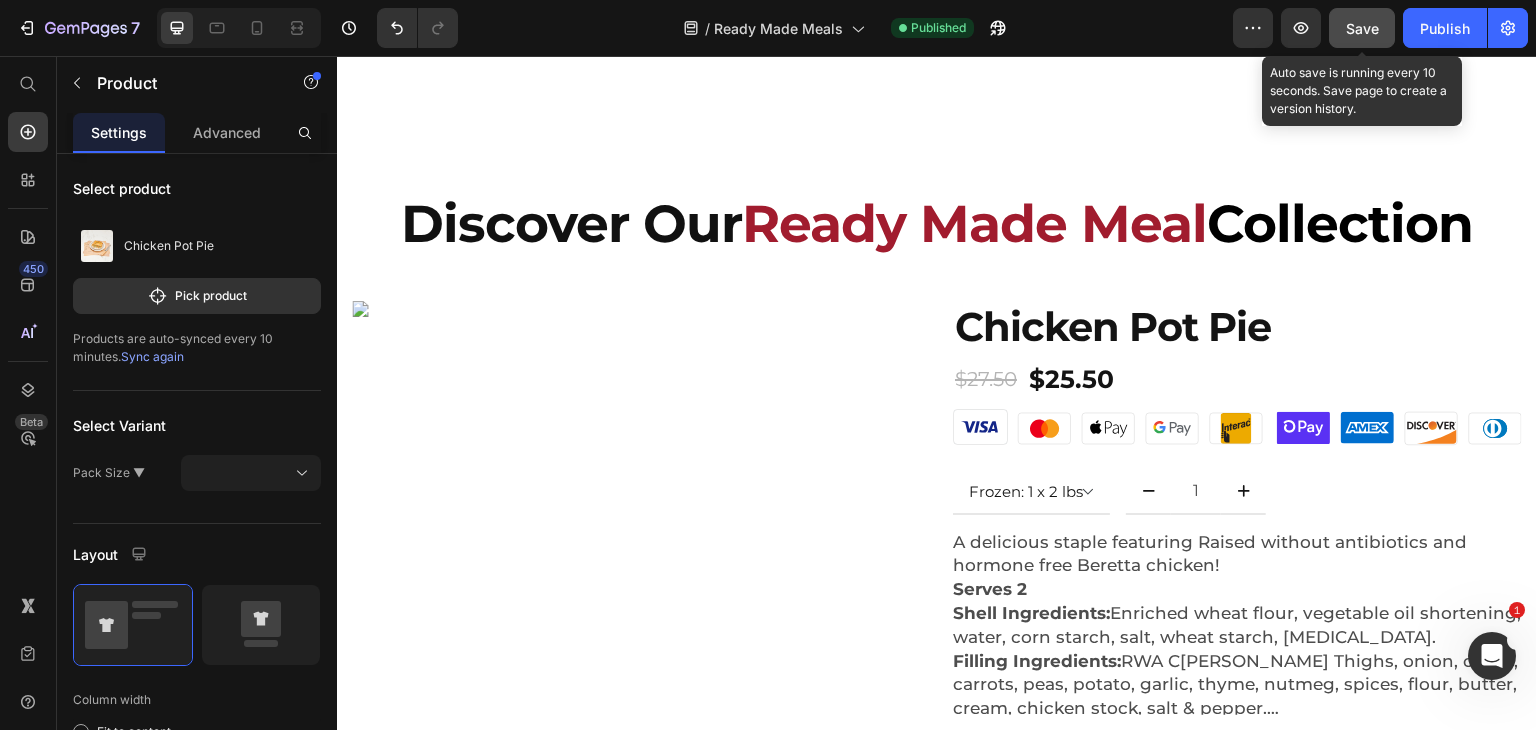 click on "Save" at bounding box center (1362, 28) 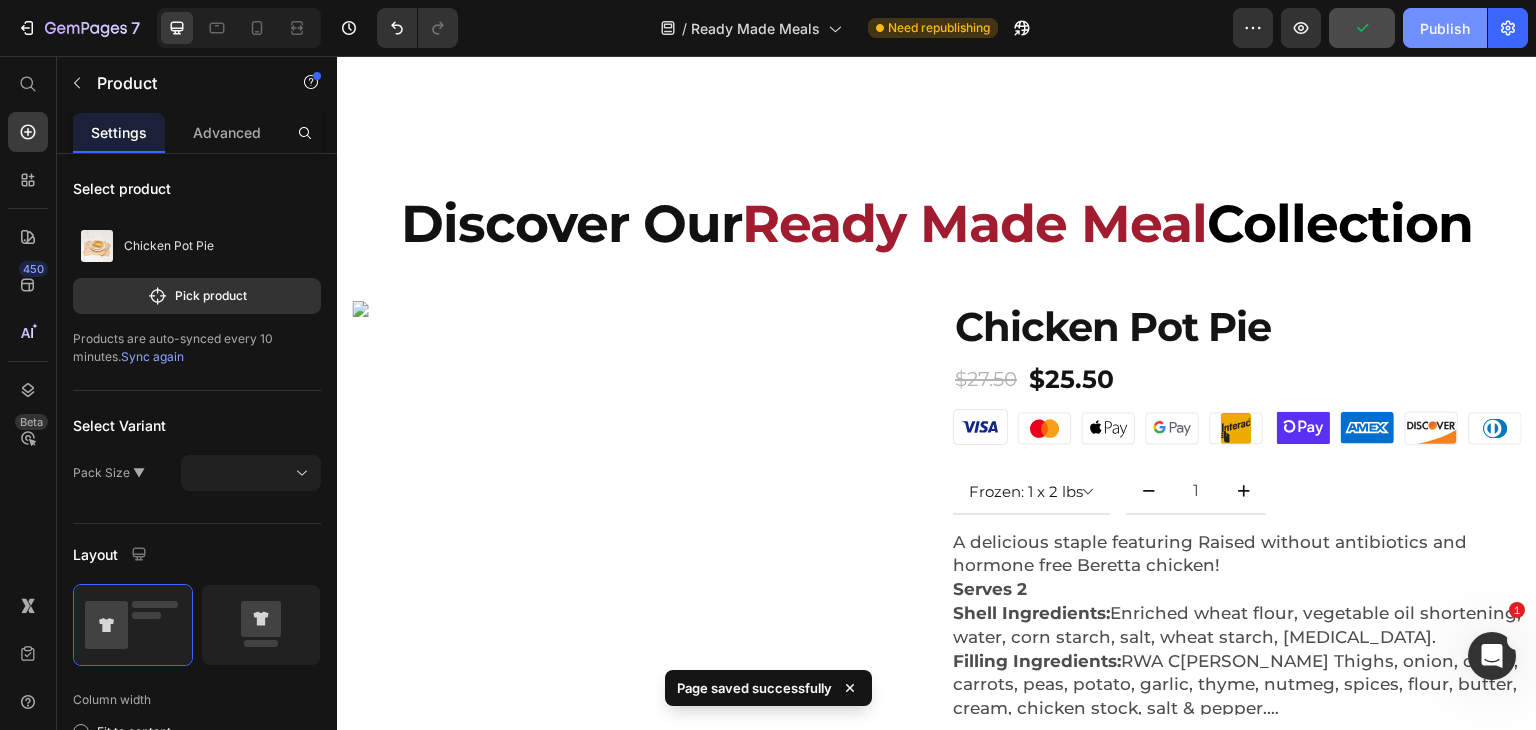 click on "Publish" 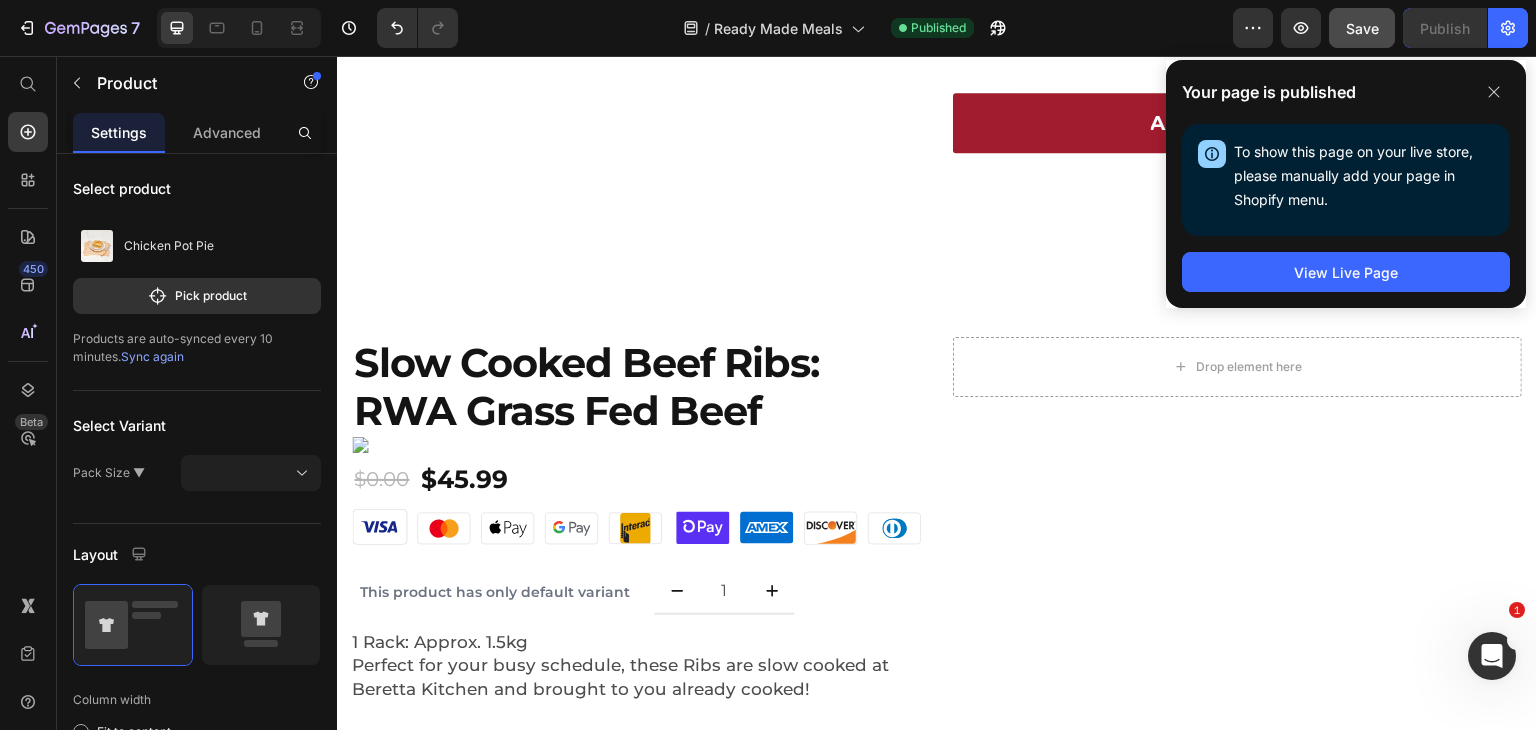 scroll, scrollTop: 6723, scrollLeft: 0, axis: vertical 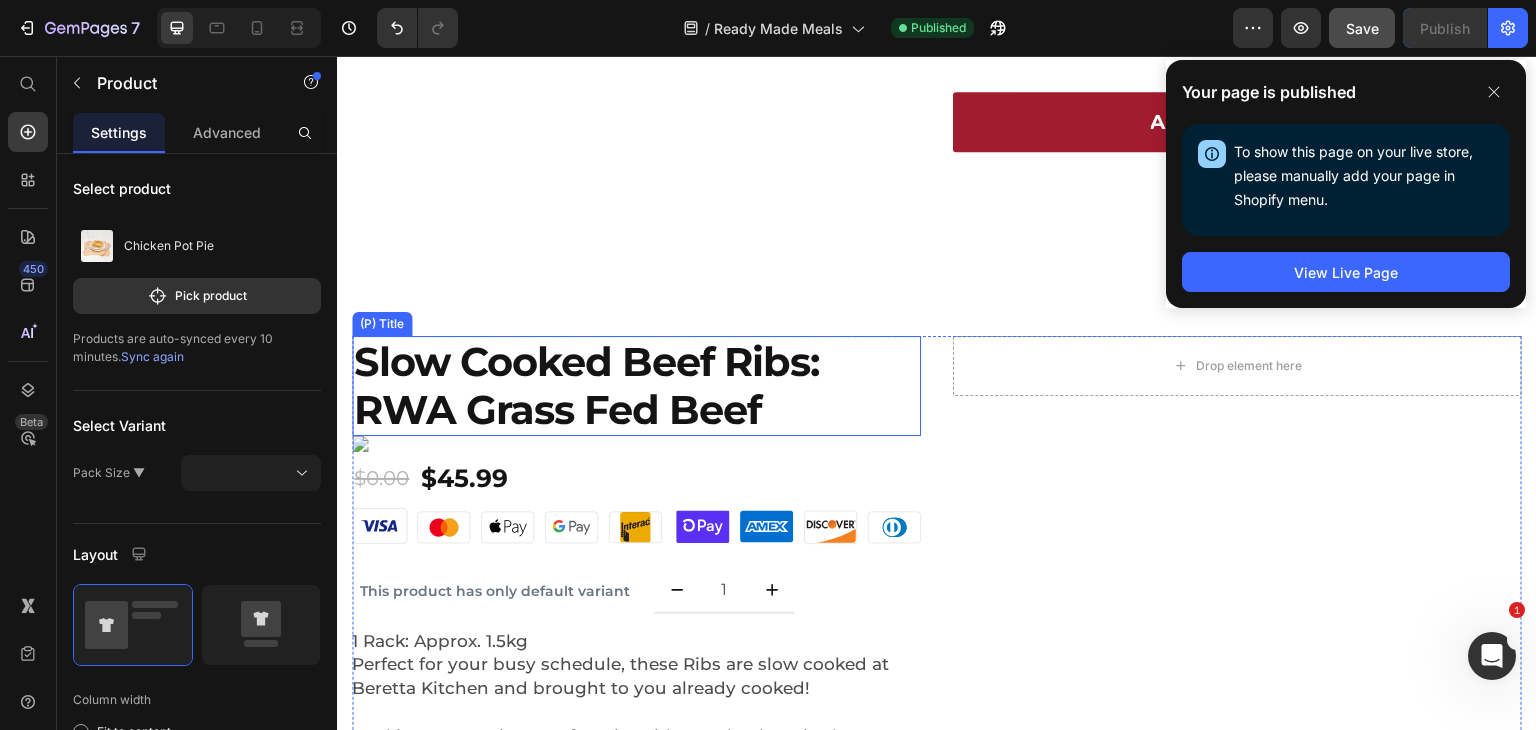 click on "Slow Cooked Beef Ribs: RWA Grass Fed Beef" at bounding box center [636, 386] 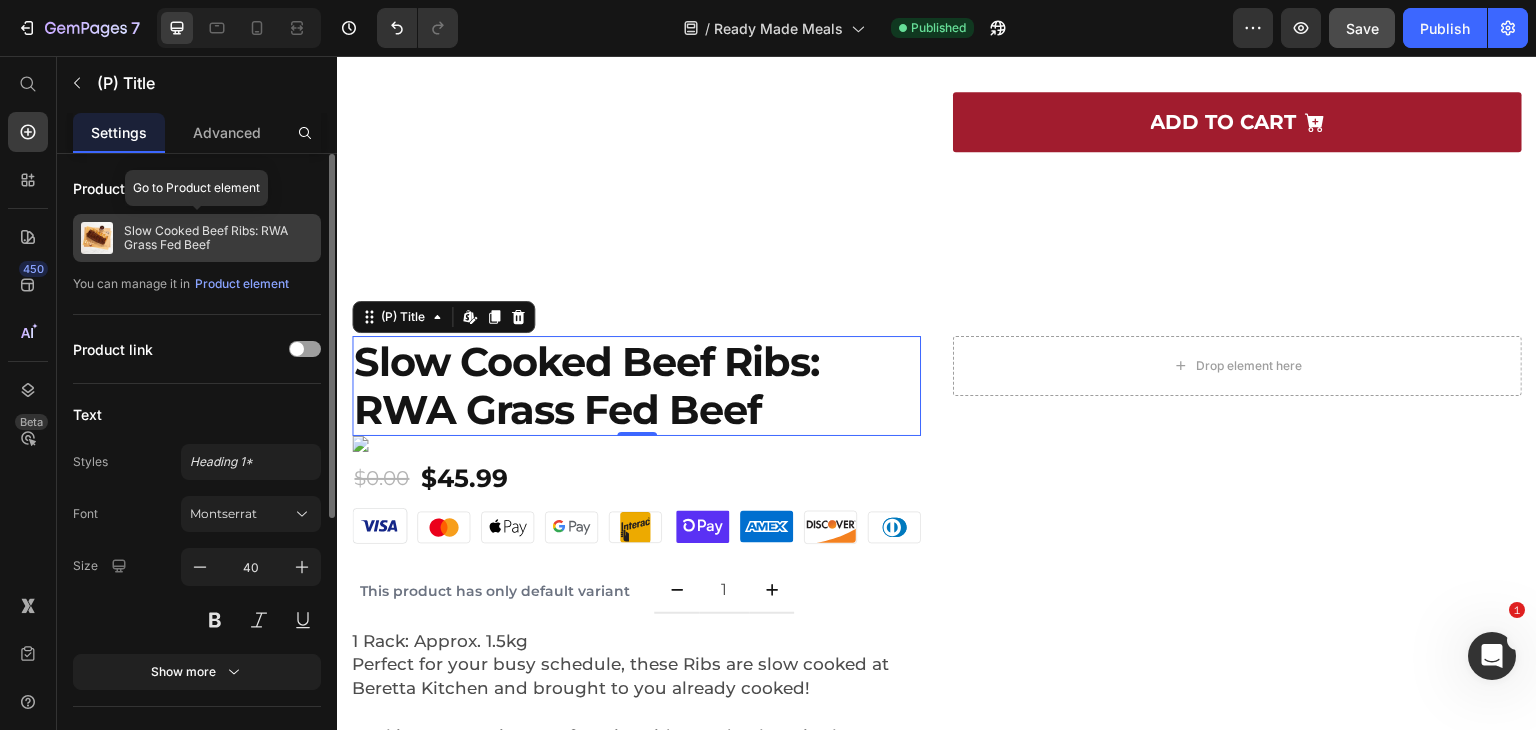 click on "Slow Cooked Beef Ribs: RWA Grass Fed Beef" at bounding box center (218, 238) 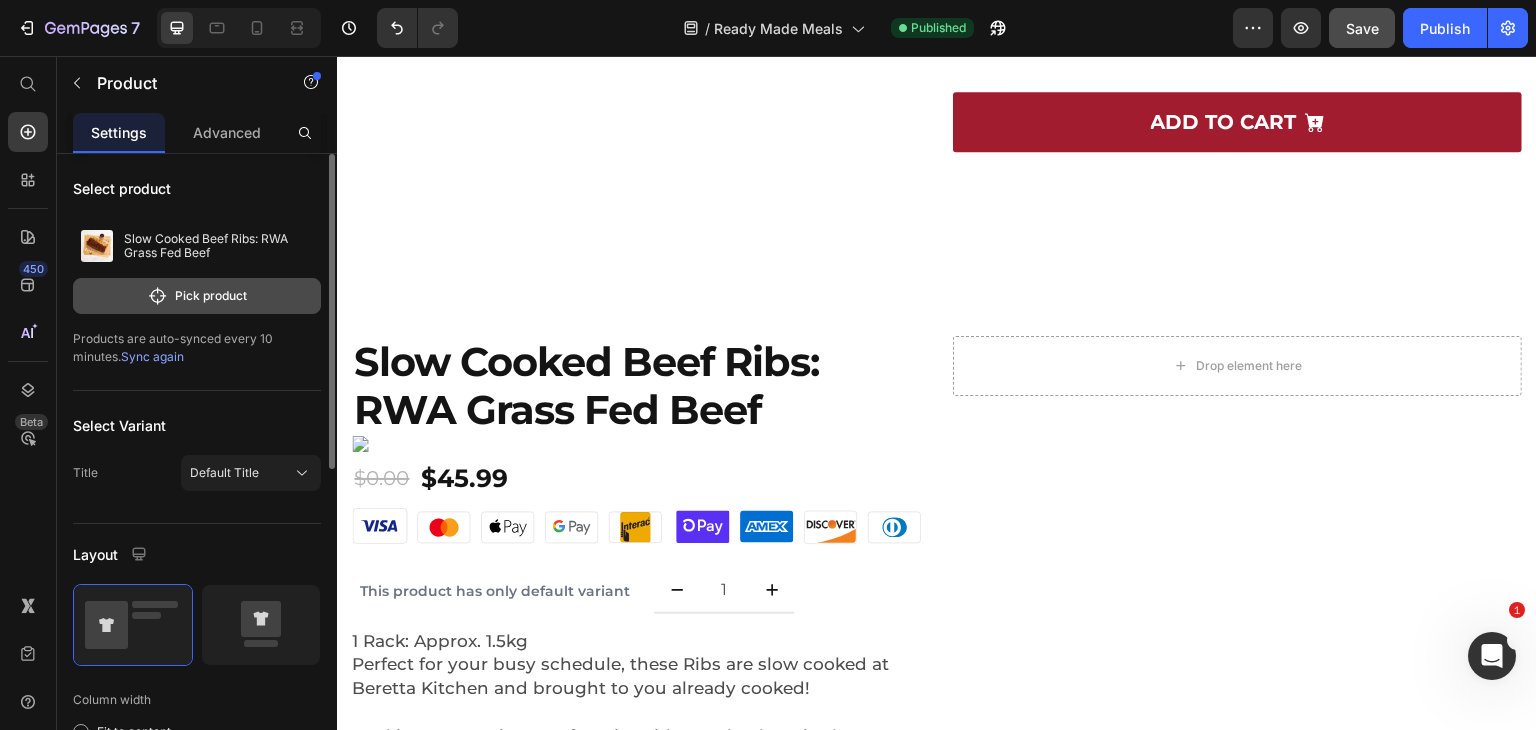click on "Pick product" at bounding box center [197, 296] 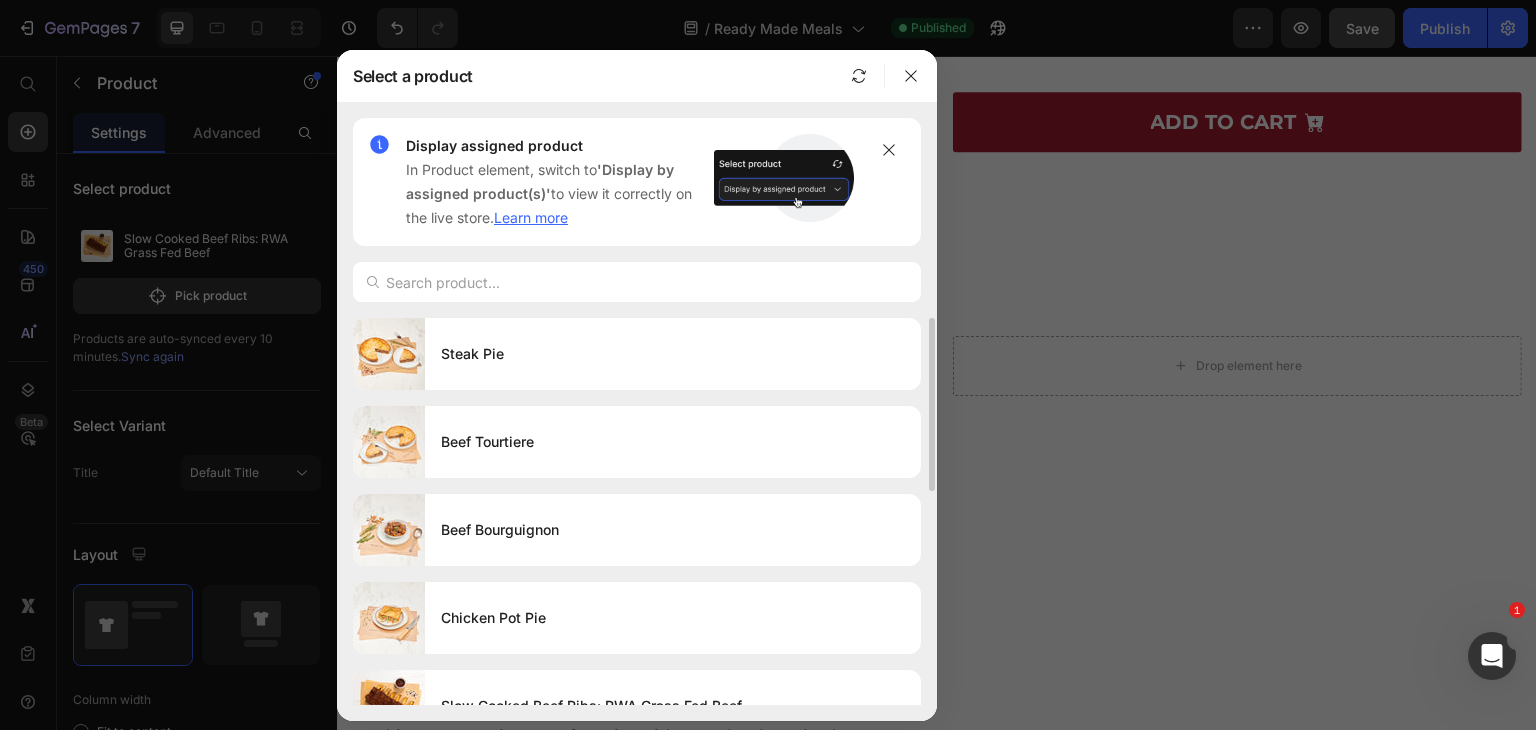 scroll, scrollTop: 161, scrollLeft: 0, axis: vertical 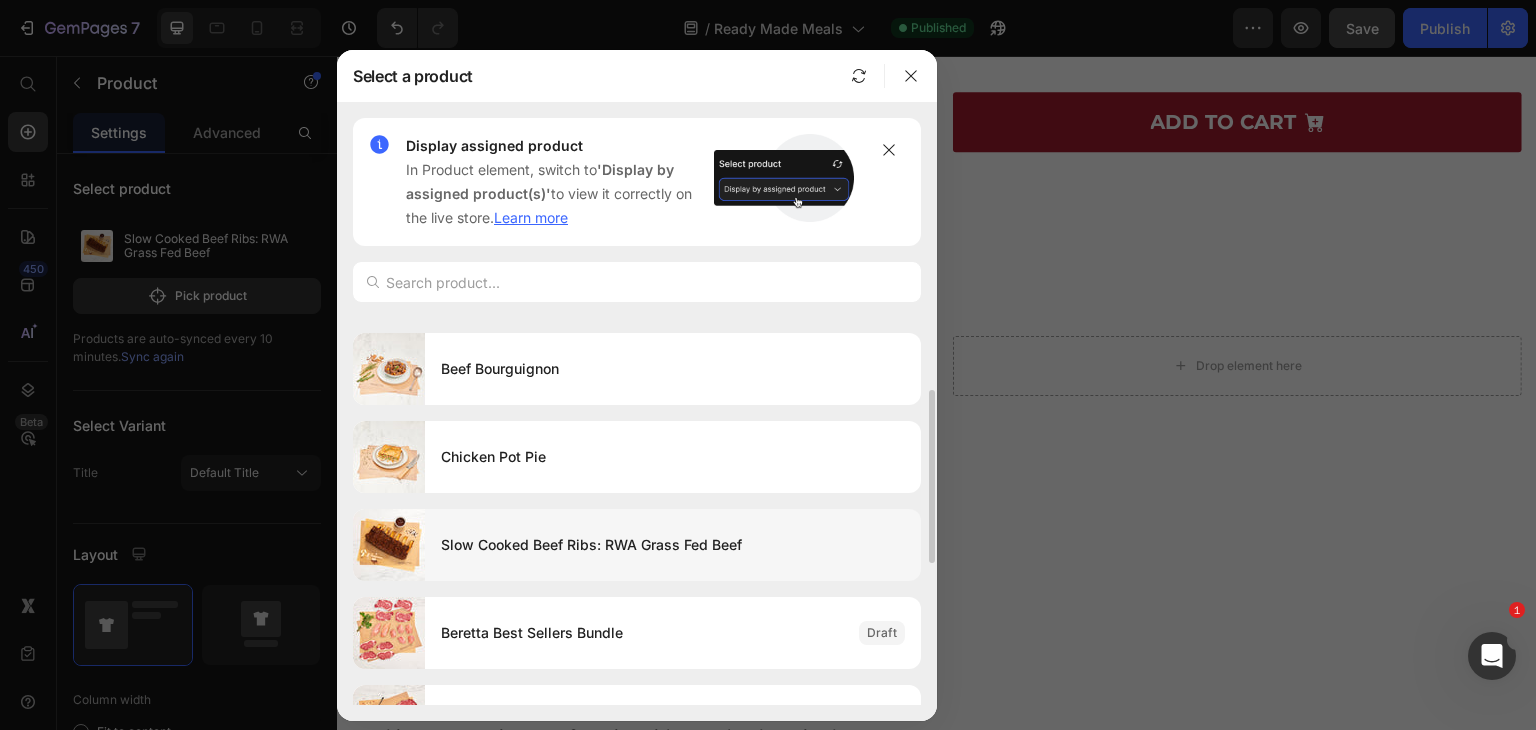 click on "Slow Cooked Beef Ribs: RWA Grass Fed Beef" at bounding box center (673, 545) 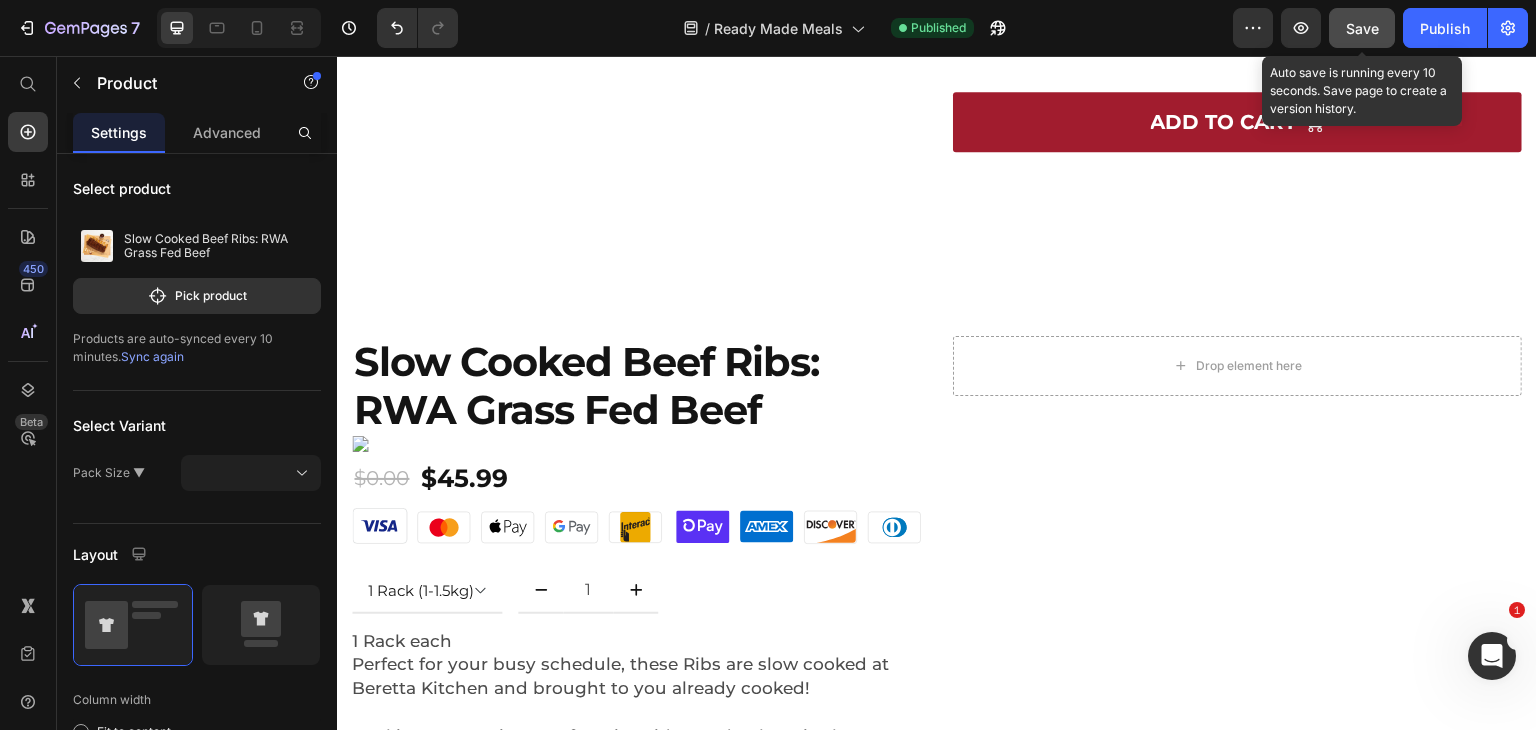 click on "Save" 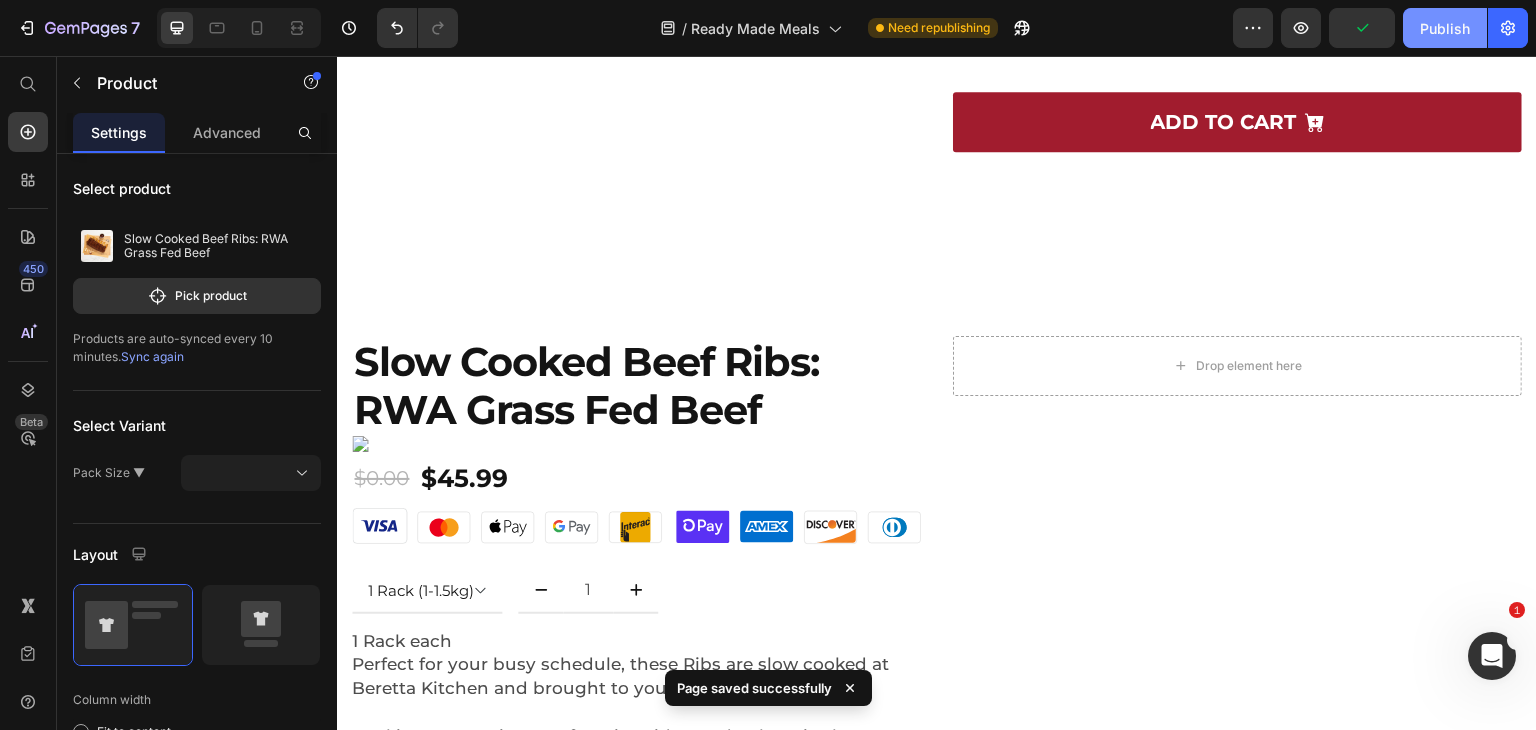 click on "Publish" at bounding box center [1445, 28] 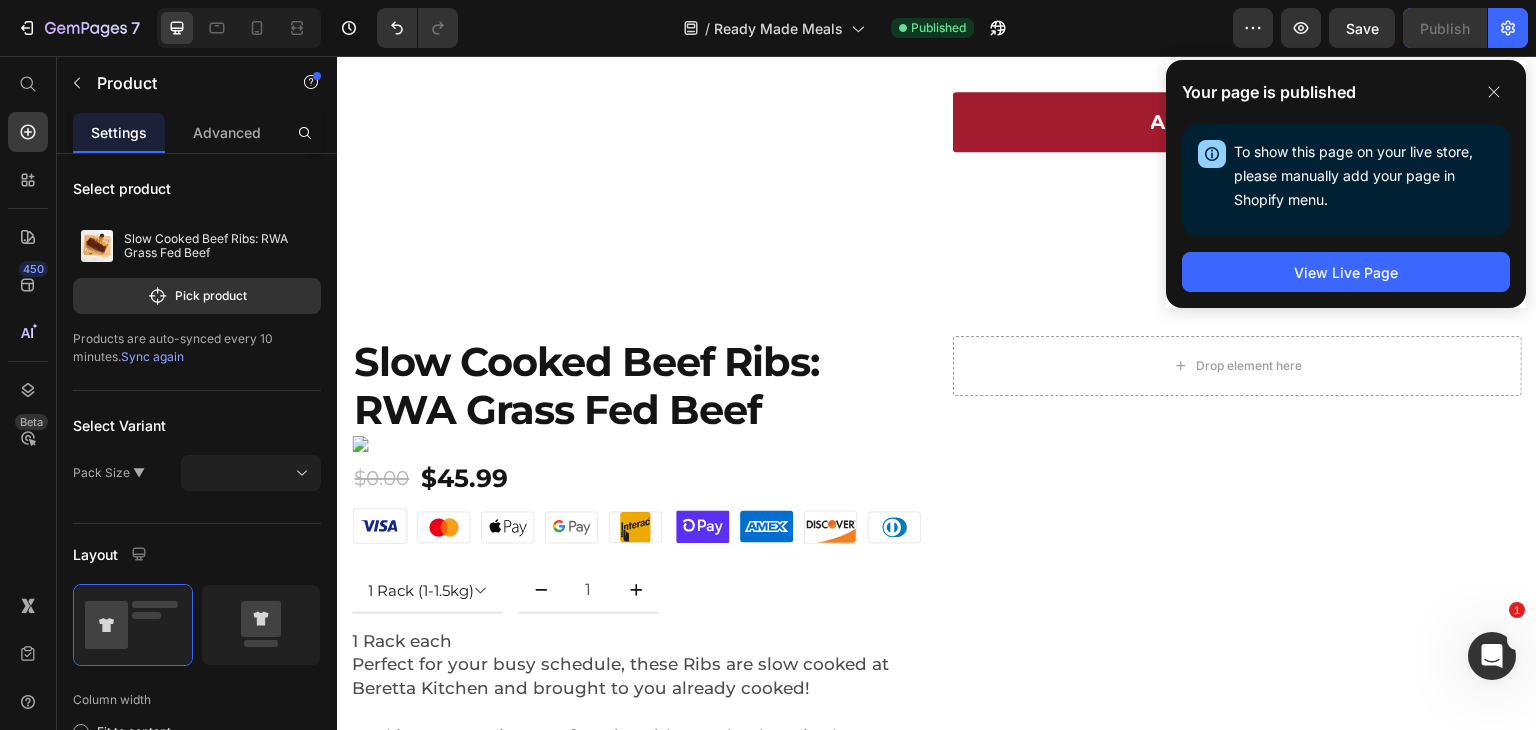 scroll, scrollTop: 6972, scrollLeft: 0, axis: vertical 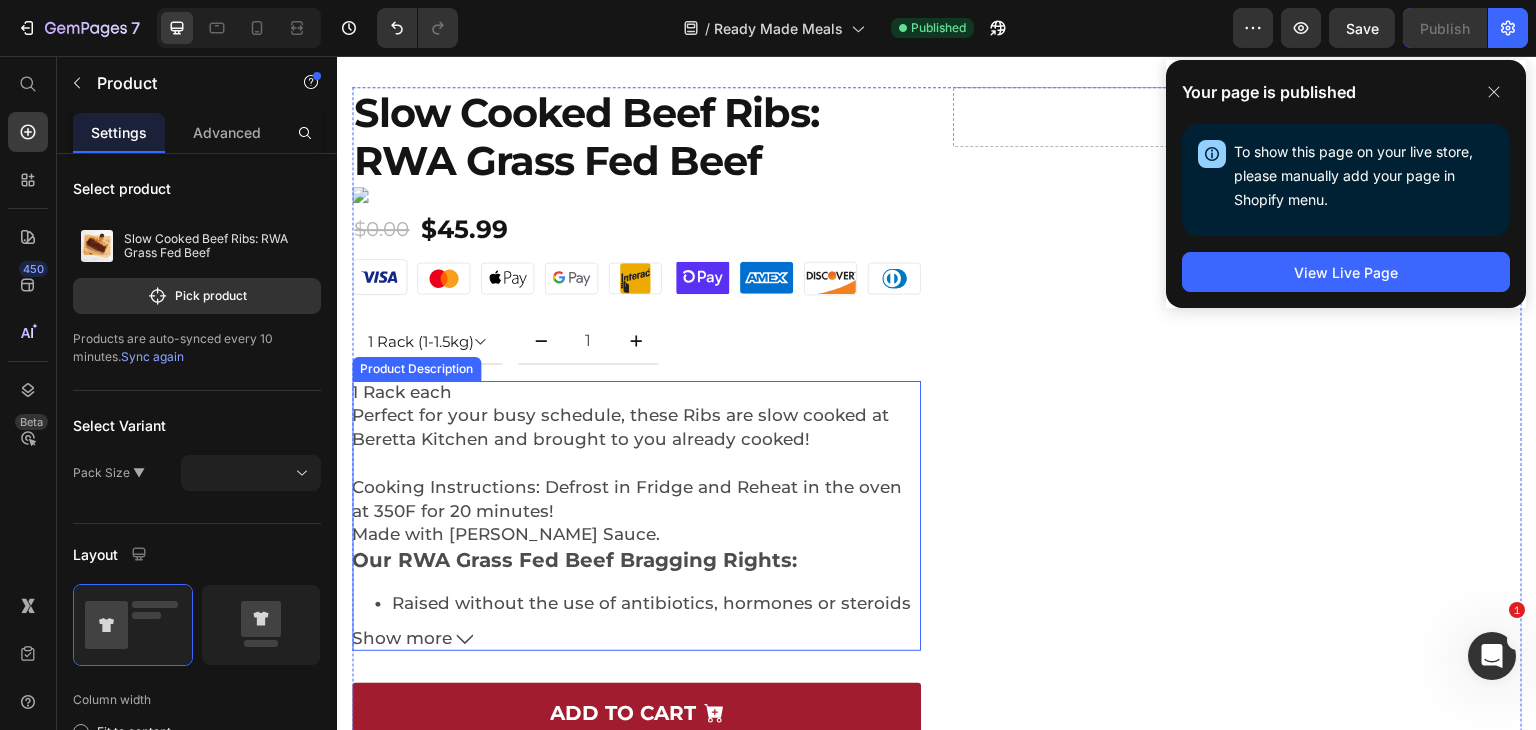 click on "1 Rack each
Perfect for your busy schedule, these Ribs are slow cooked at Beretta Kitchen and brought to you already cooked!
Cooking Instructions: Defrost in Fridge and Reheat in the oven at 350F for 20 minutes!
Made with [PERSON_NAME] Sauce.
Our RWA Grass Fed Beef Bragging Rights:
Raised without the use of antibiotics, hormones or steroids
Traceable back to their farm of origin
Raised in [DEMOGRAPHIC_DATA], from birth to finish
Humanely Raised
100% [DEMOGRAPHIC_DATA] Angus Beef
Sustainable program from conception to consumption
What is unique about this product line?
No GMO’s in animals’ feed
Raised on grass, finished on grain" at bounding box center [636, 496] 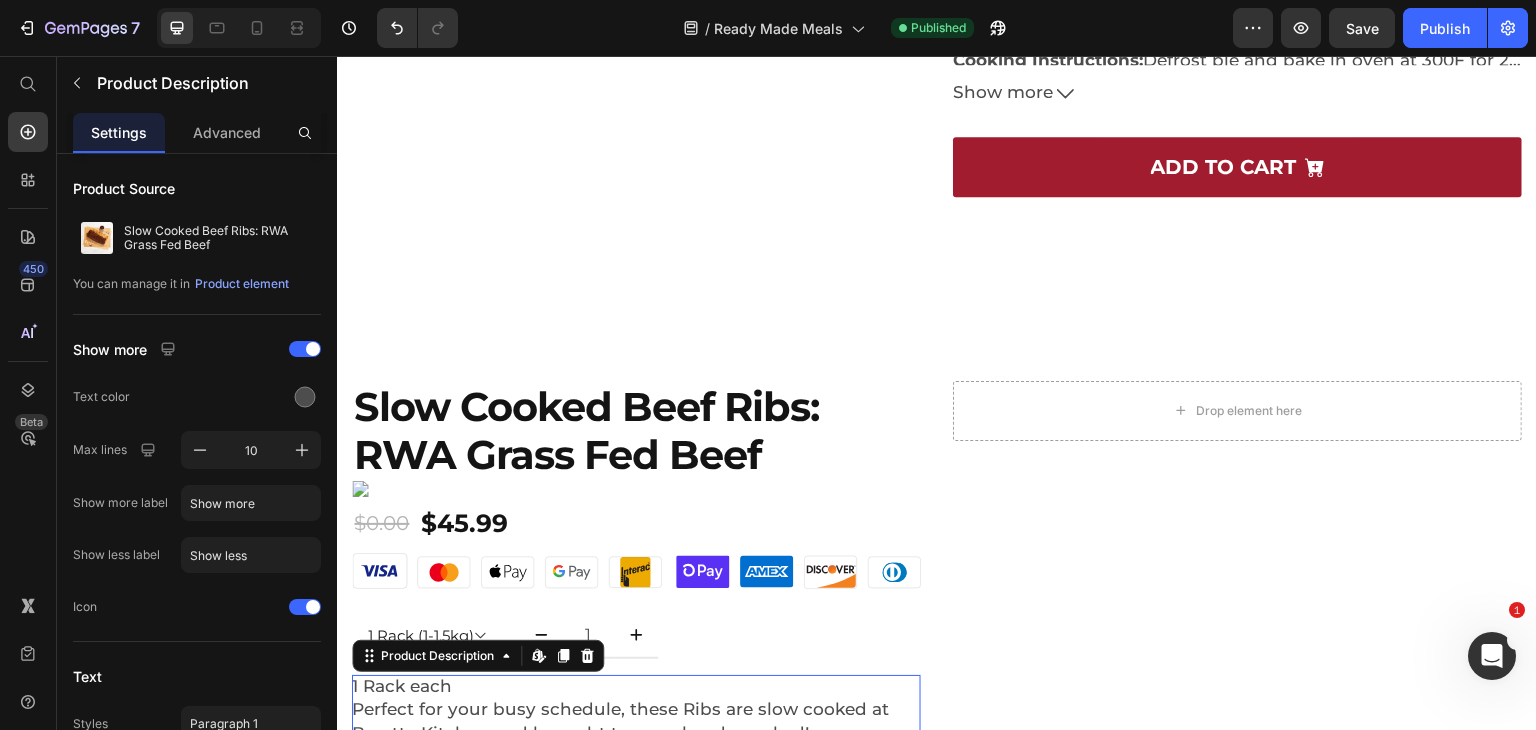 scroll, scrollTop: 6679, scrollLeft: 0, axis: vertical 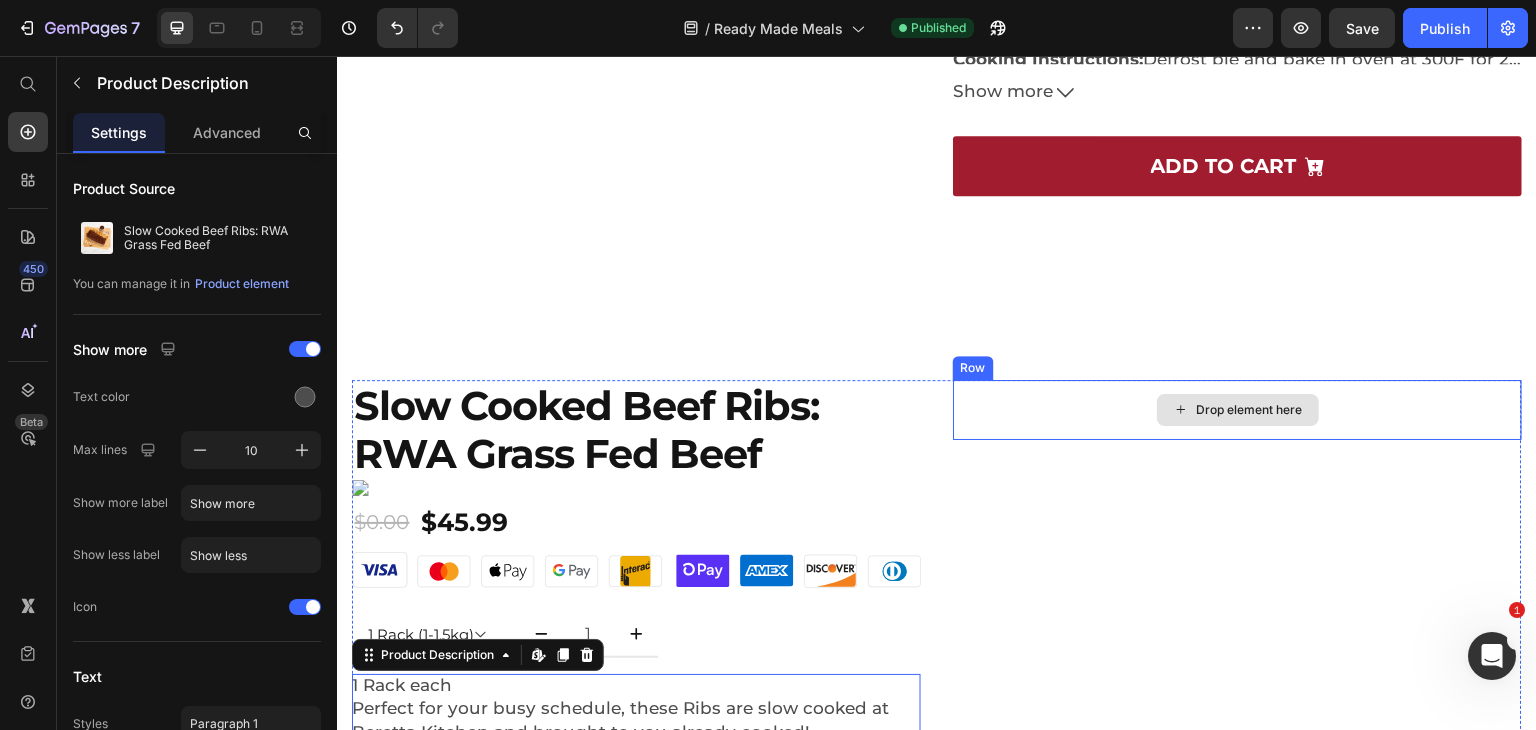 click on "Drop element here" at bounding box center (1237, 410) 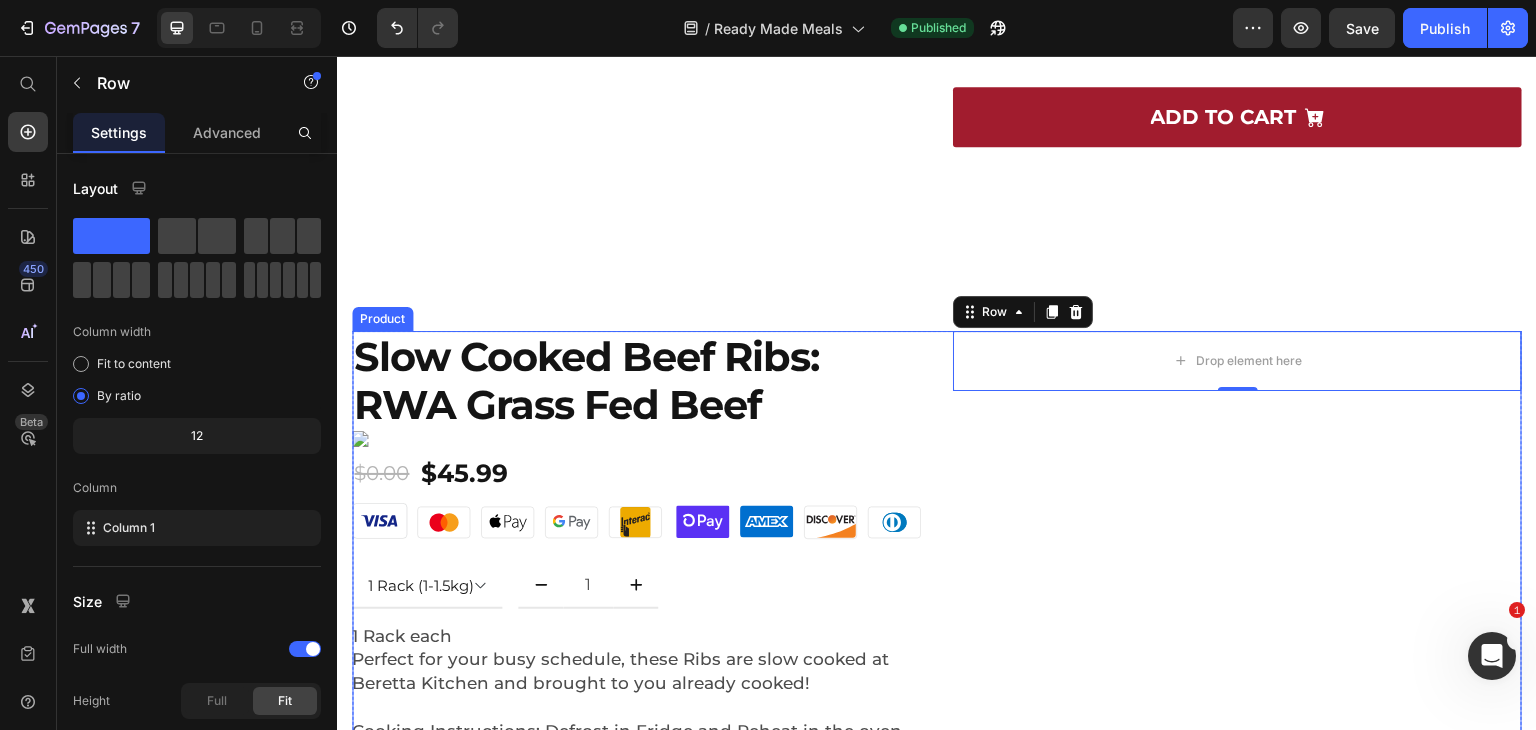 scroll, scrollTop: 6729, scrollLeft: 0, axis: vertical 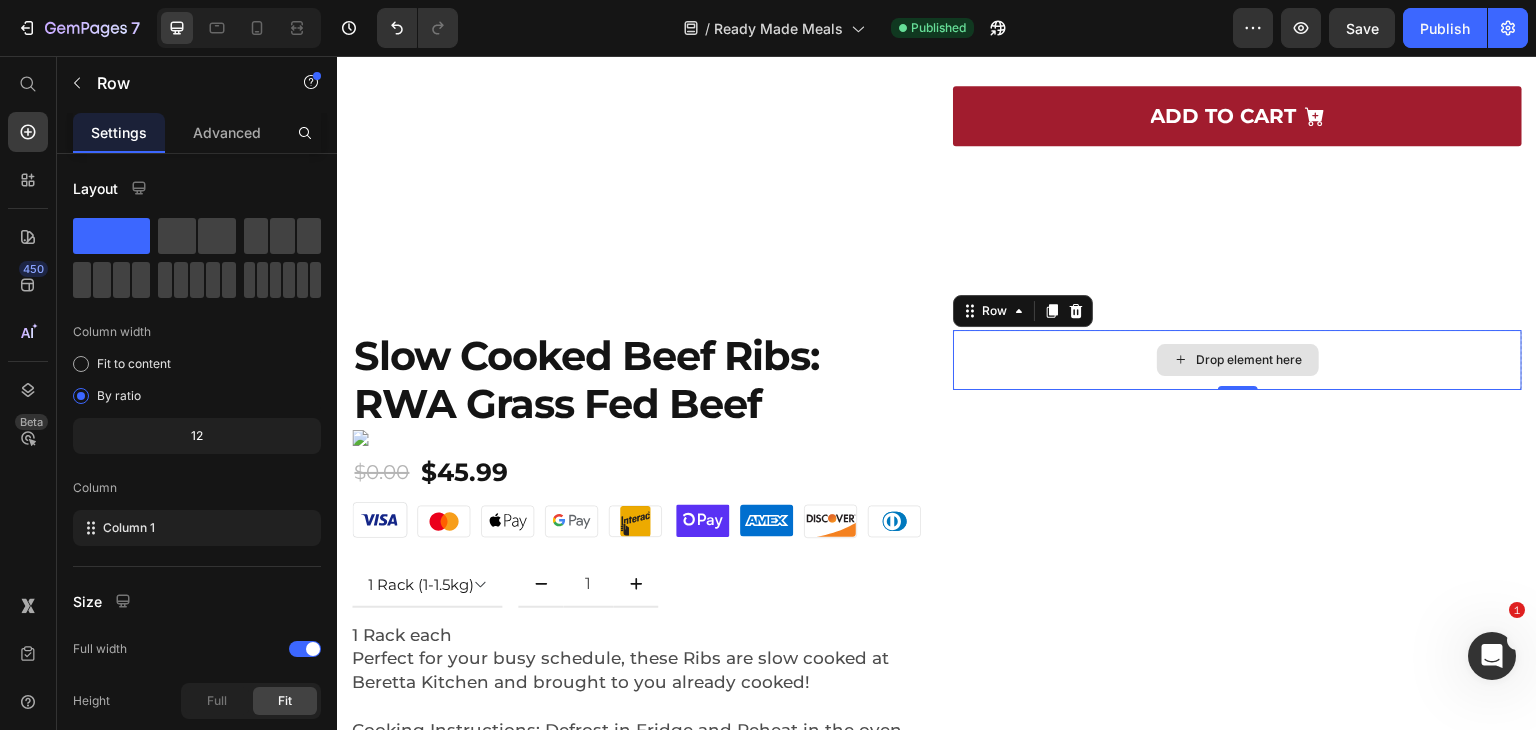 click on "Drop element here" at bounding box center (1250, 360) 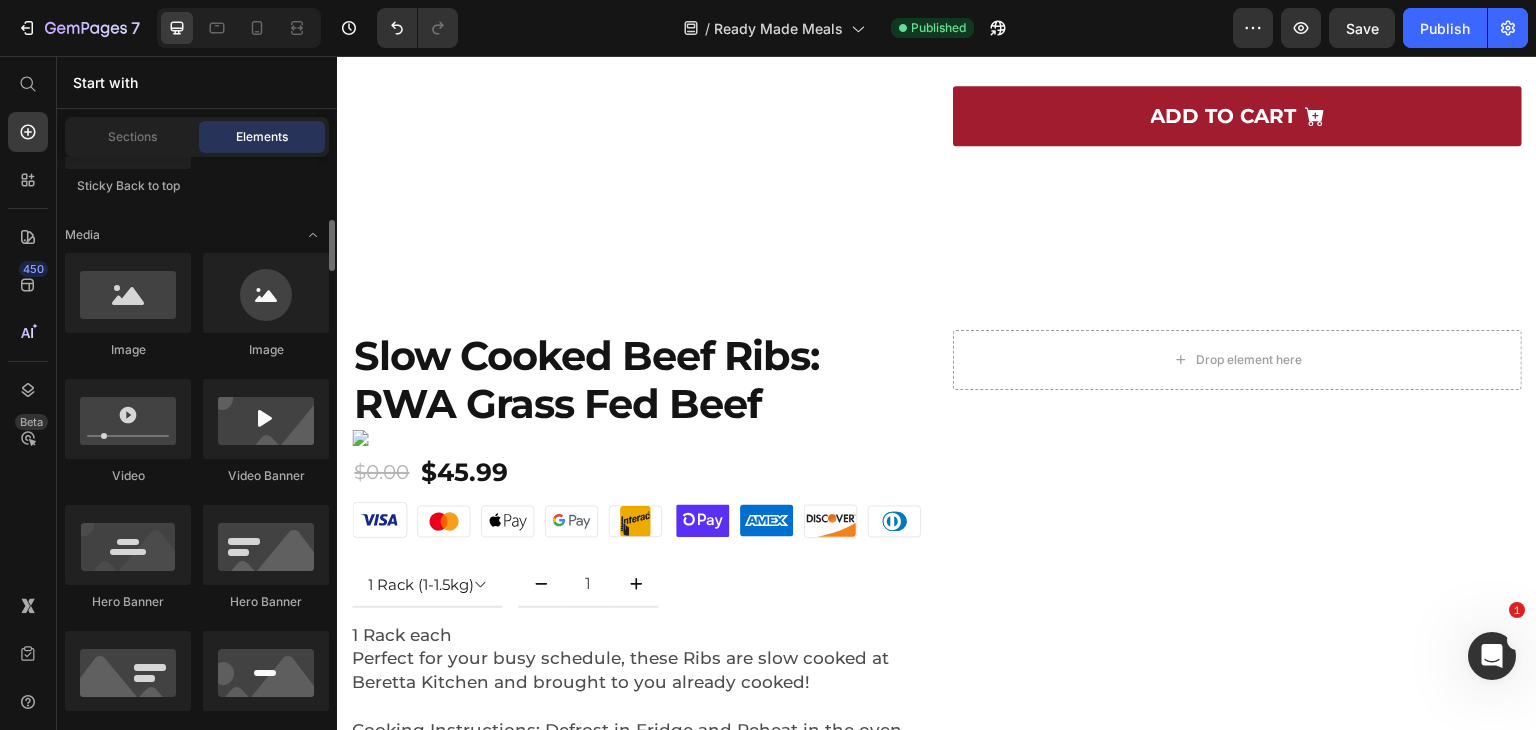 scroll, scrollTop: 692, scrollLeft: 0, axis: vertical 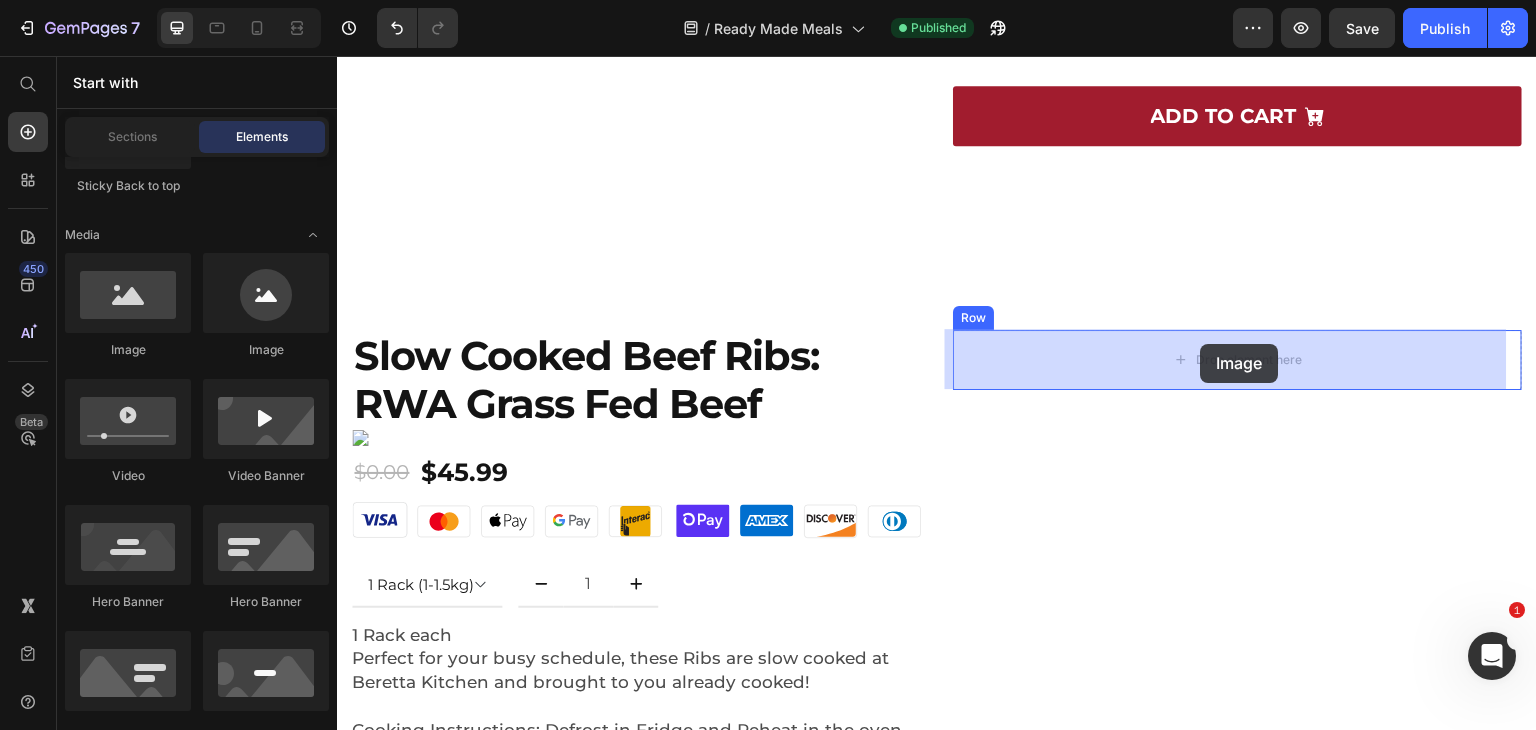 drag, startPoint x: 355, startPoint y: 369, endPoint x: 1201, endPoint y: 344, distance: 846.3693 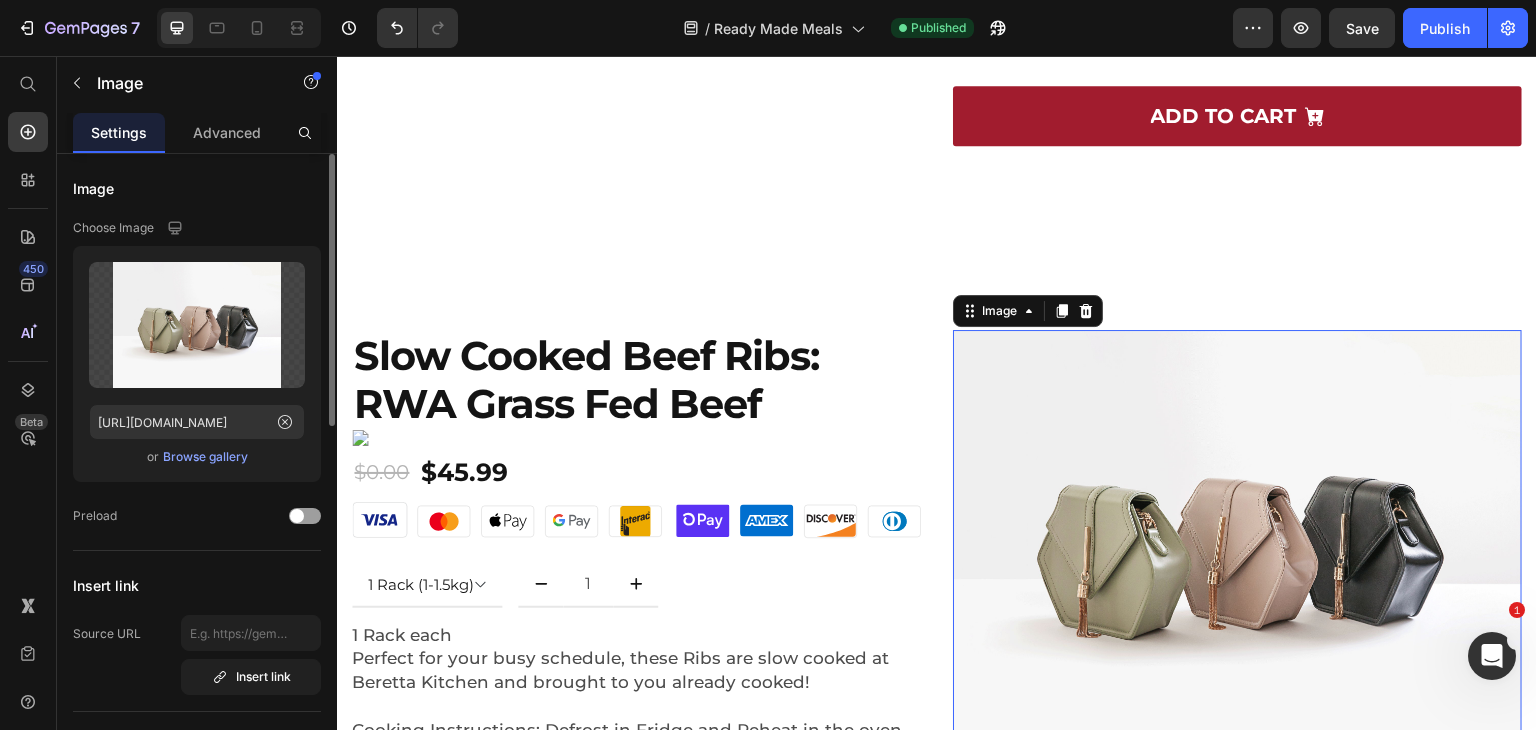 click on "Upload Image [URL][DOMAIN_NAME]  or   Browse gallery" 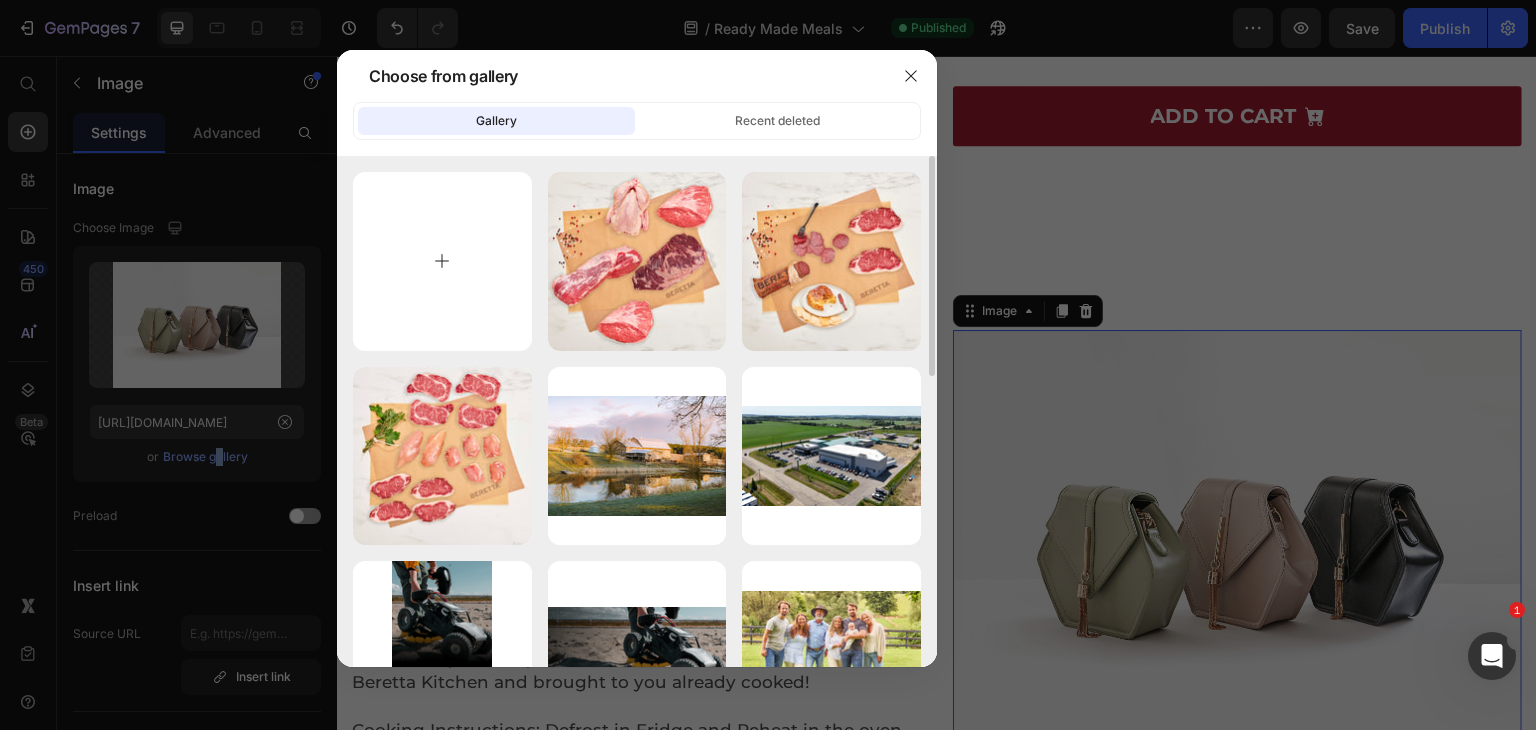 click at bounding box center [442, 261] 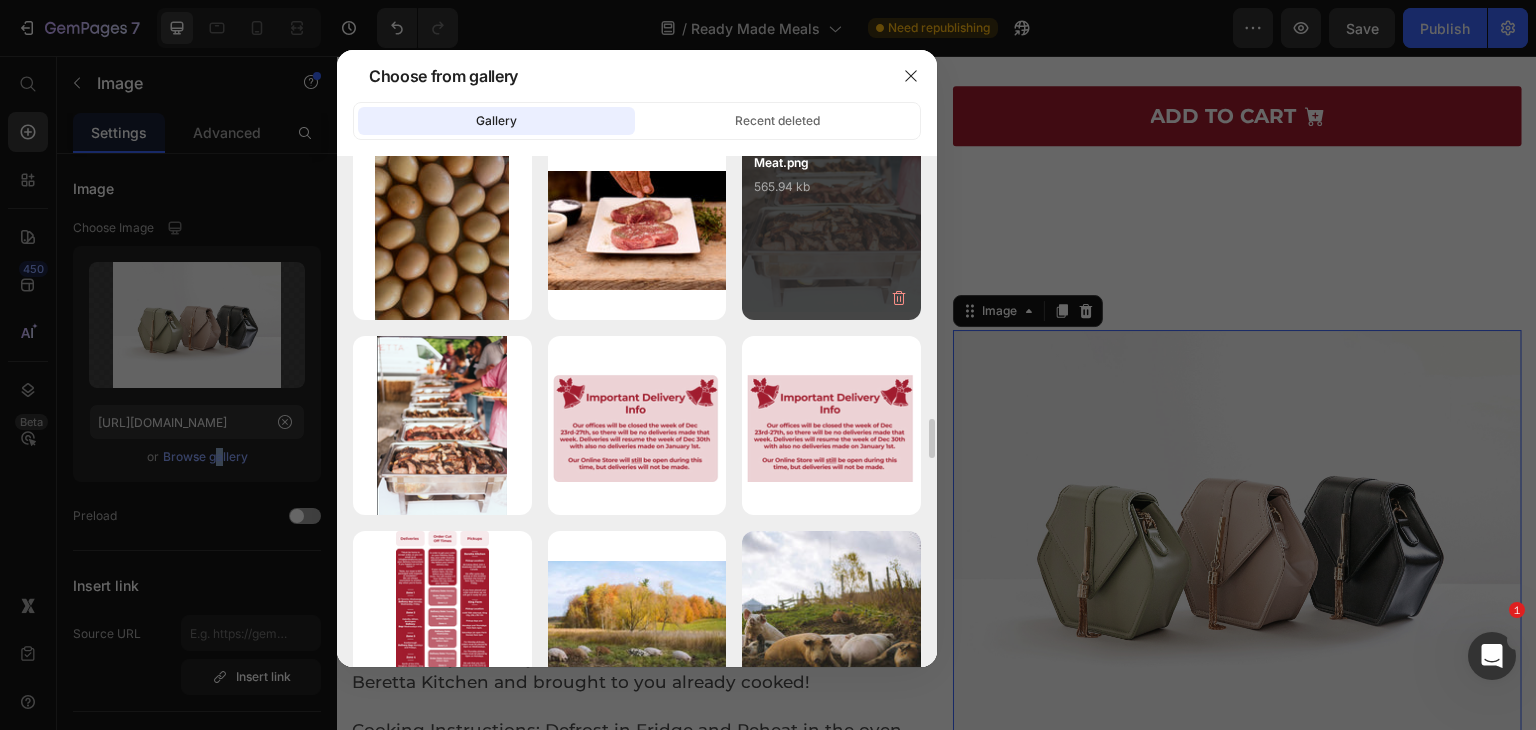scroll, scrollTop: 3352, scrollLeft: 0, axis: vertical 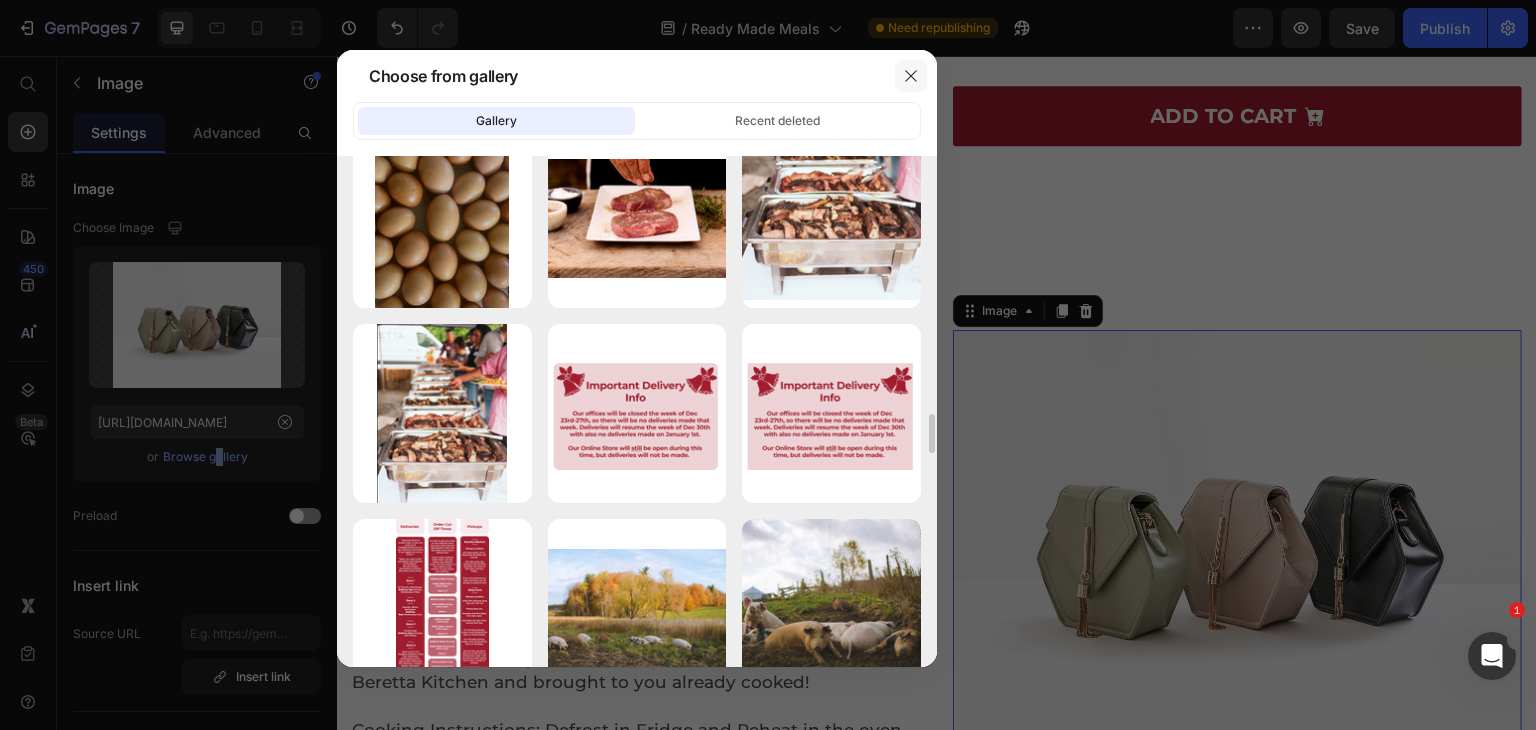 click 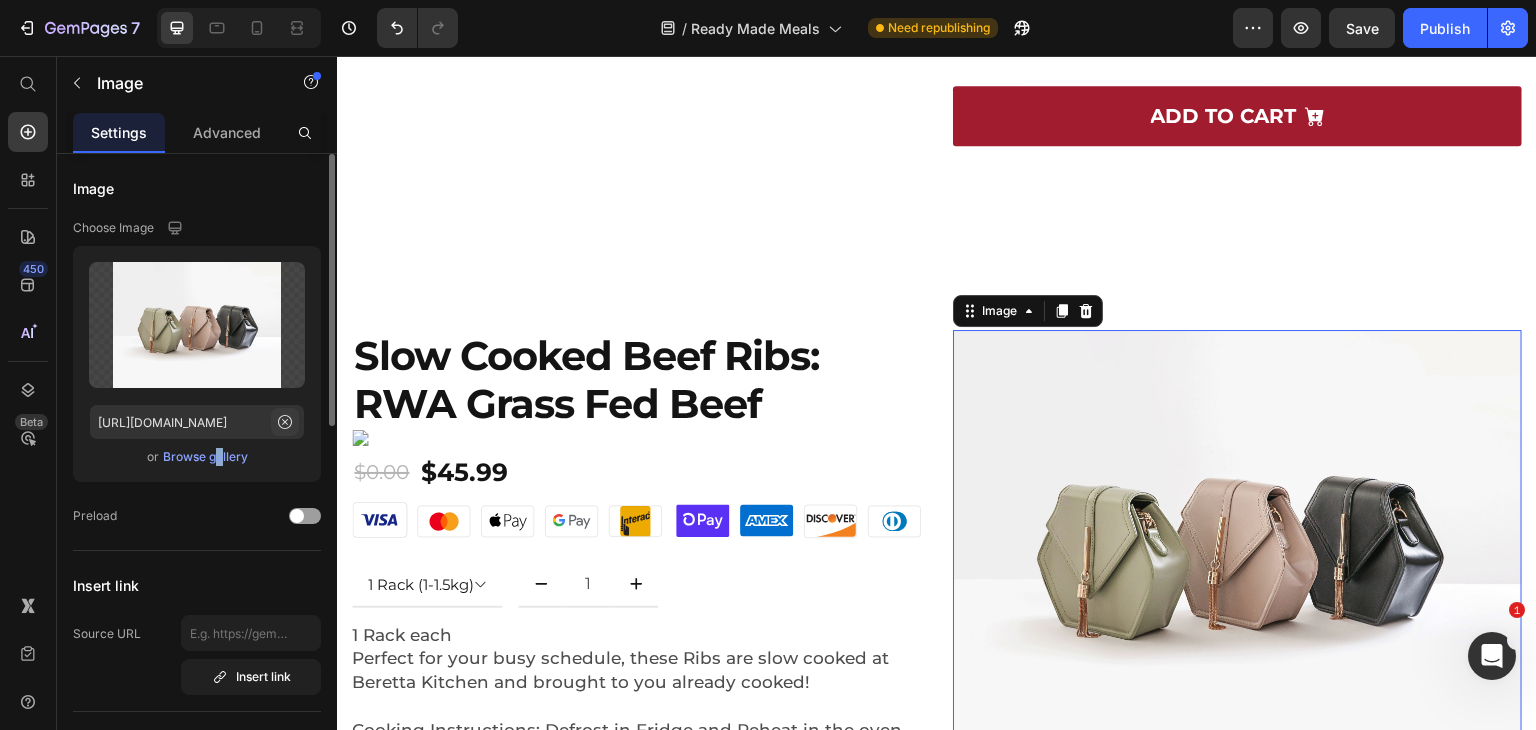 click 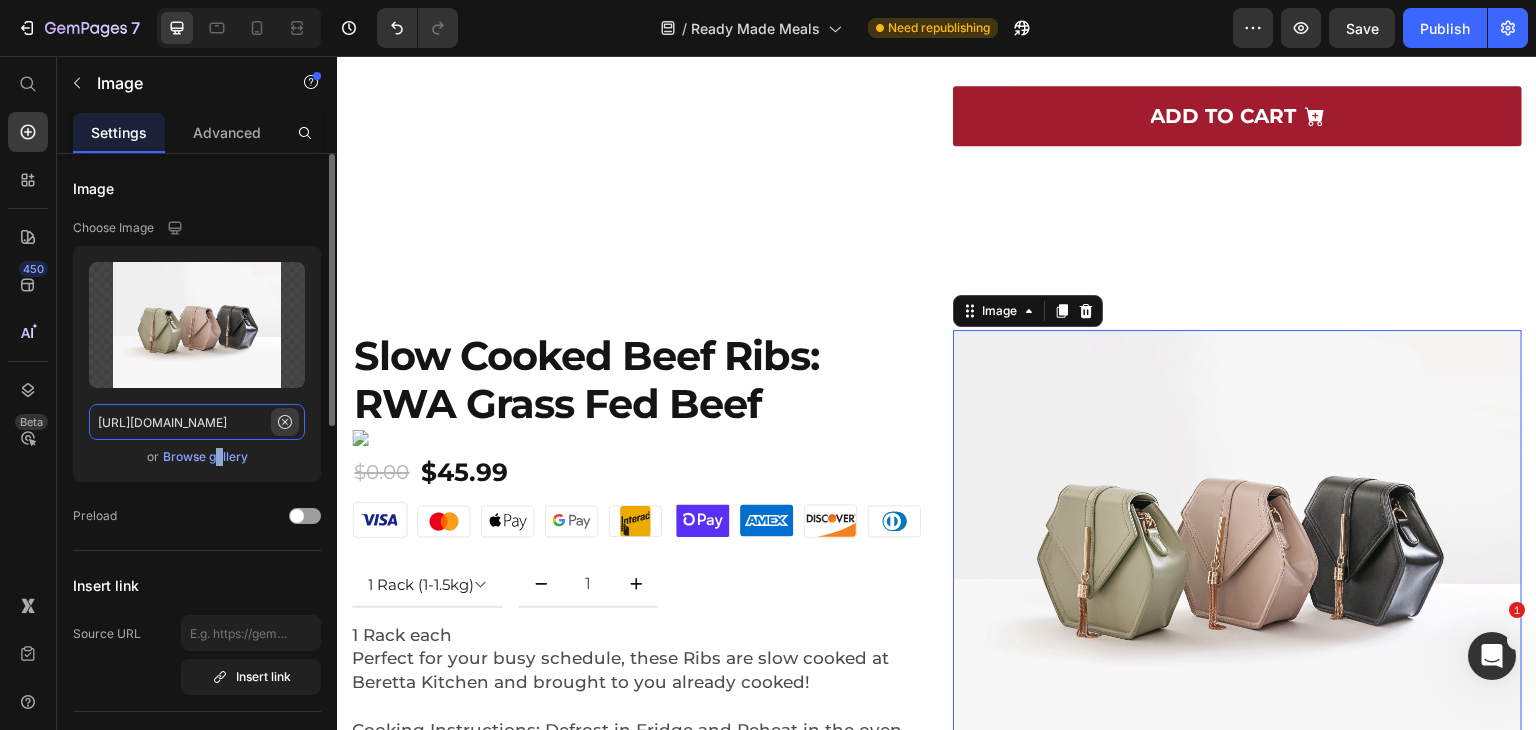 type 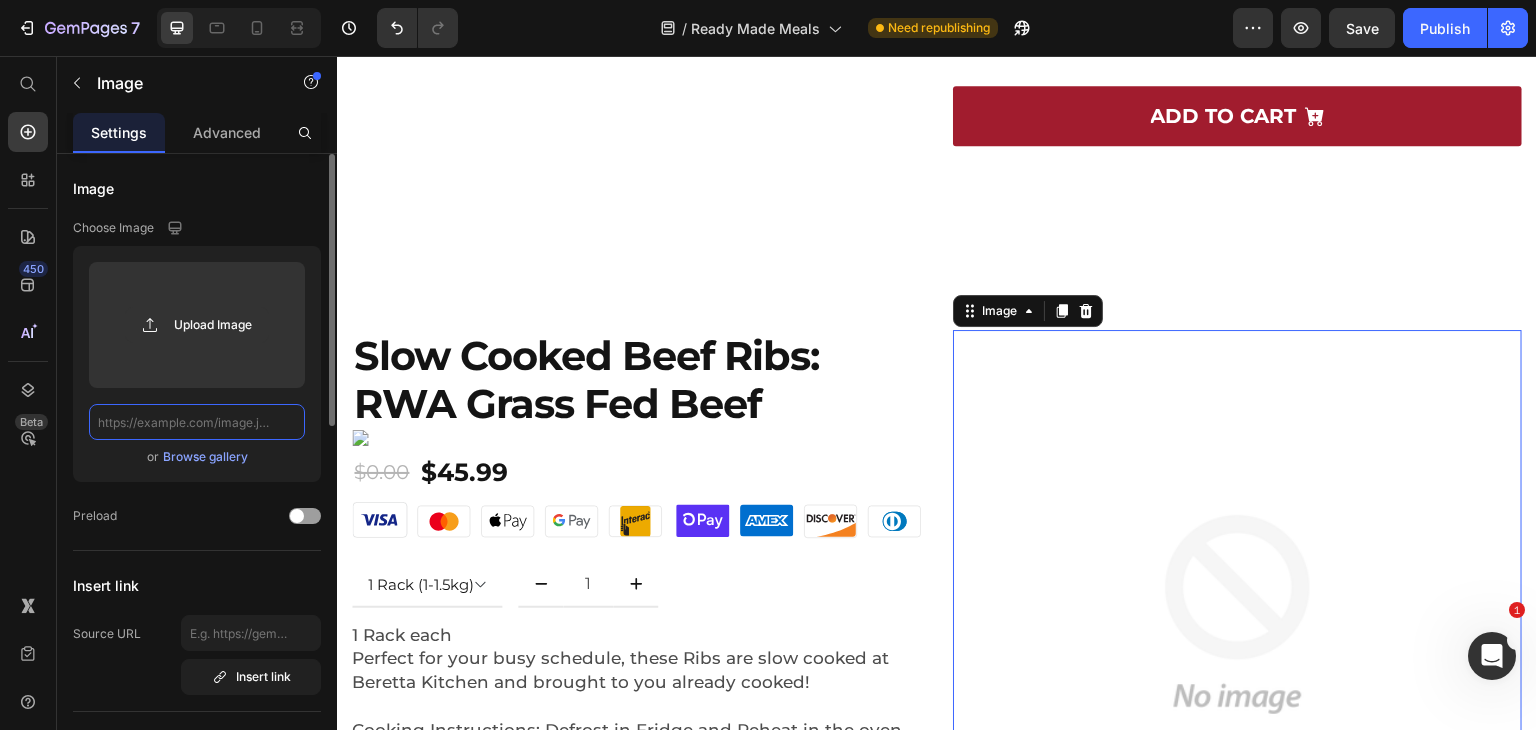 scroll, scrollTop: 0, scrollLeft: 0, axis: both 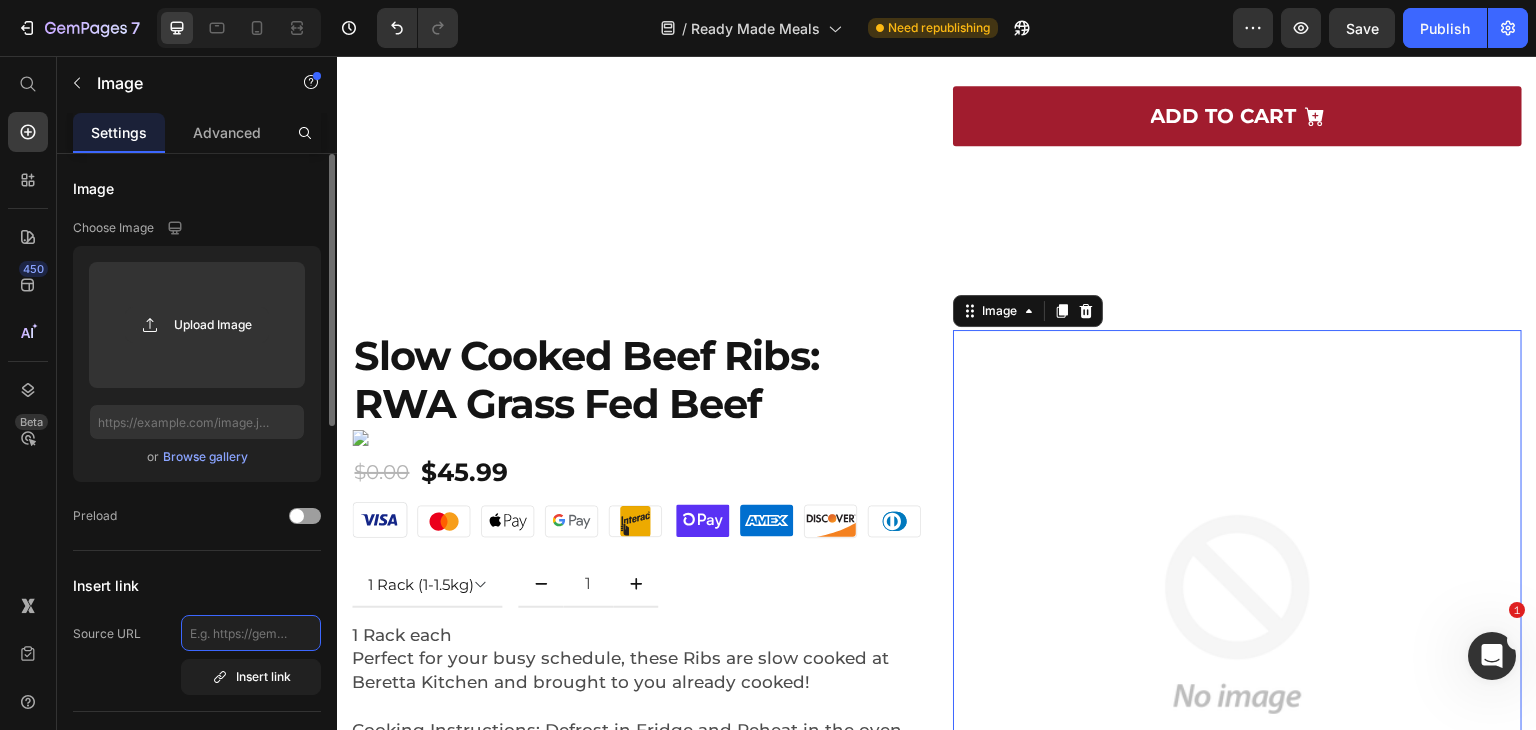 click 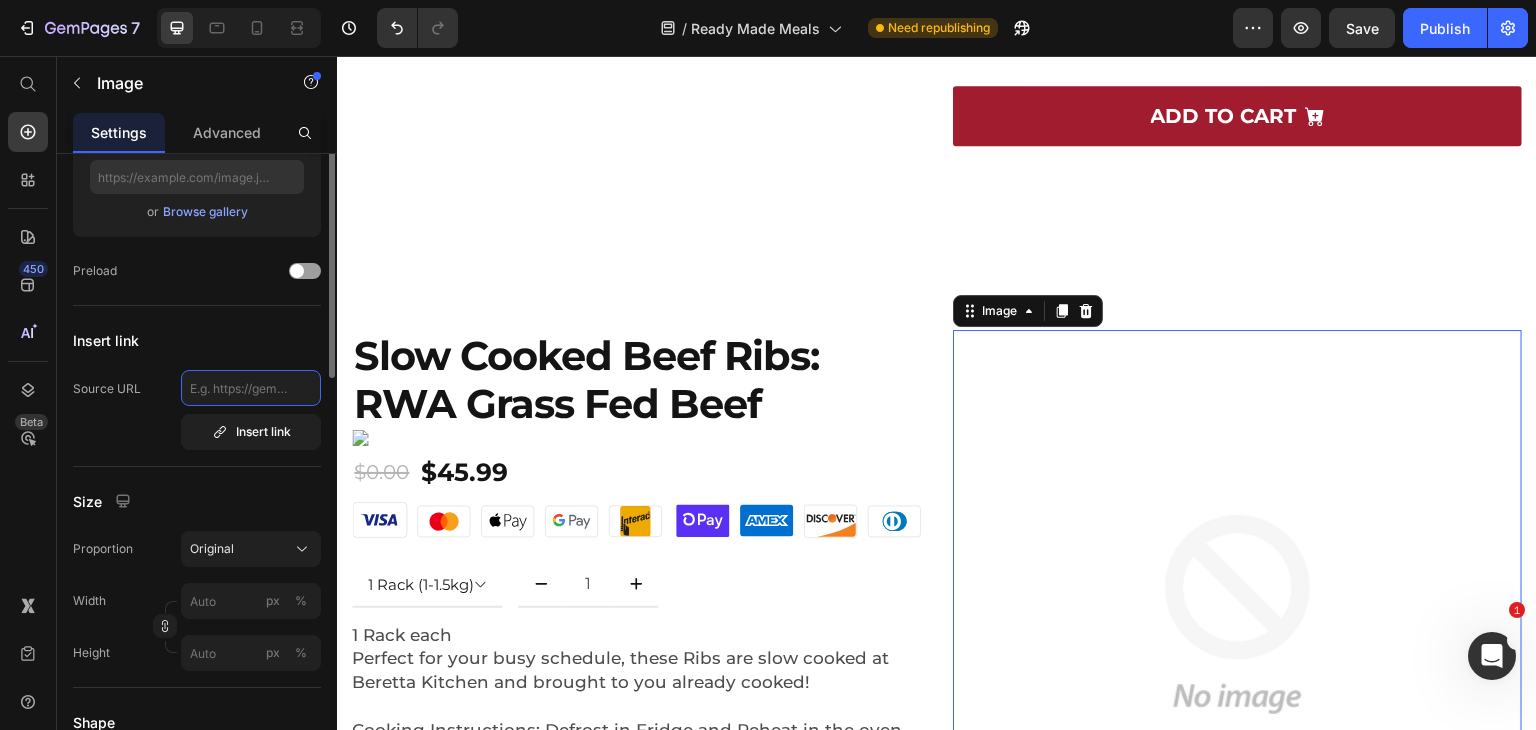 scroll, scrollTop: 261, scrollLeft: 0, axis: vertical 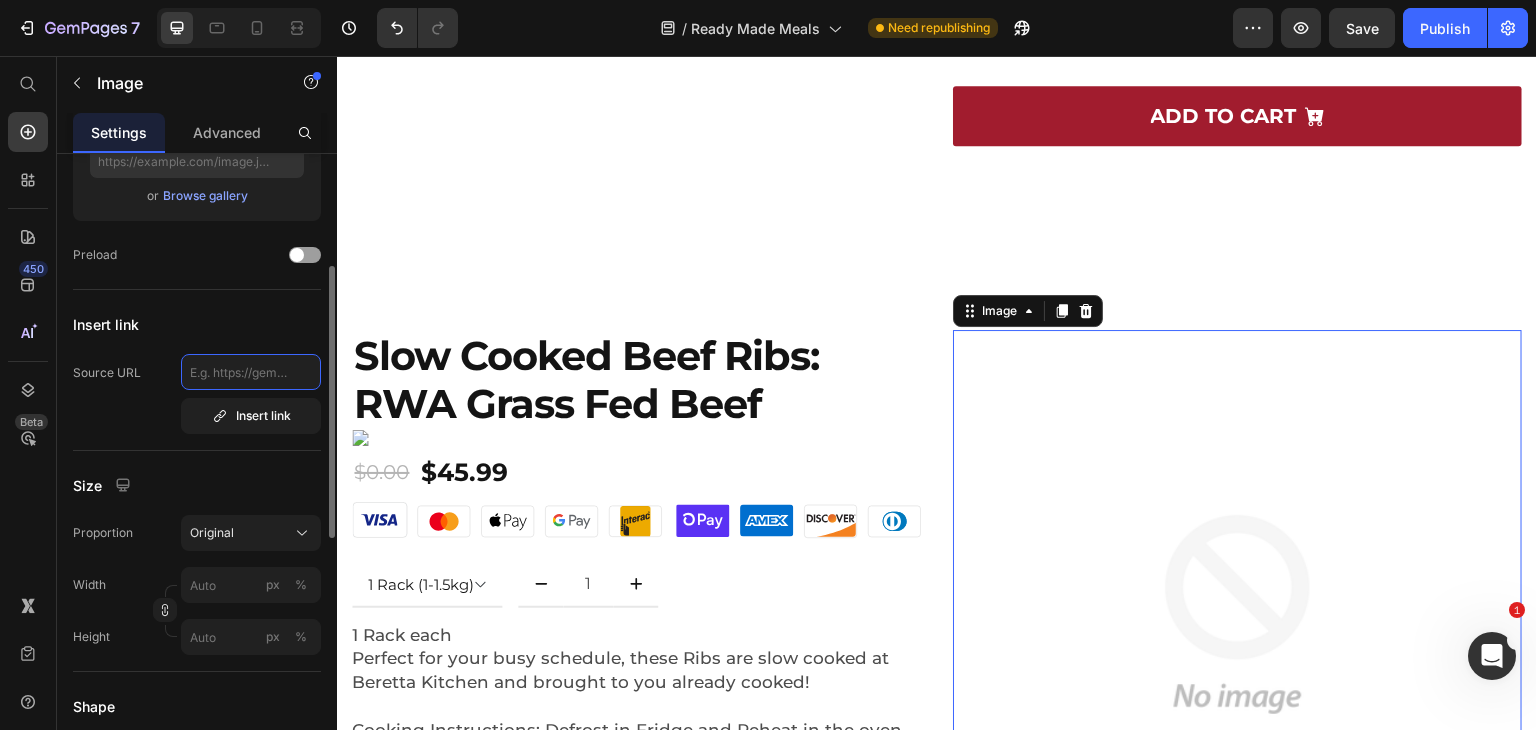 click 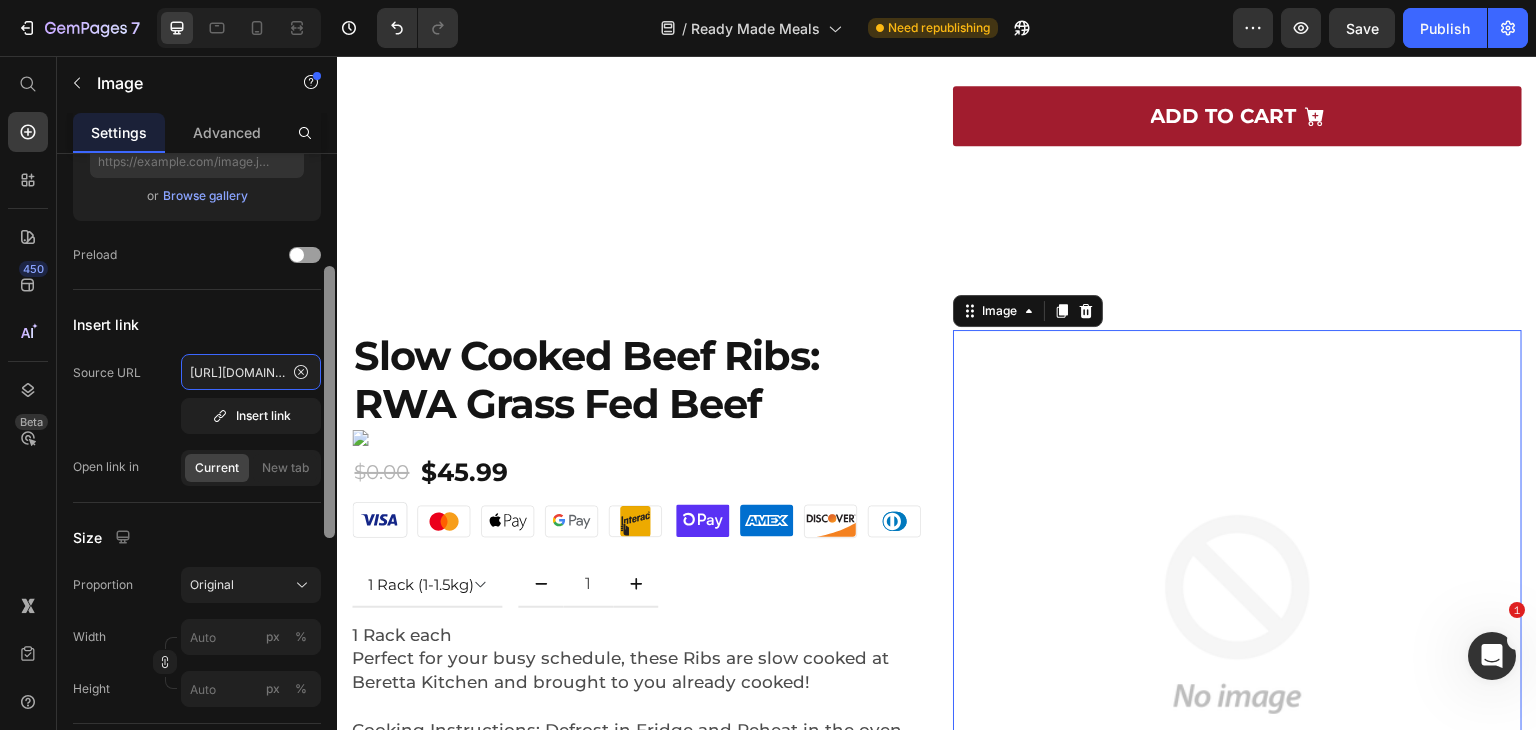 scroll, scrollTop: 0, scrollLeft: 600, axis: horizontal 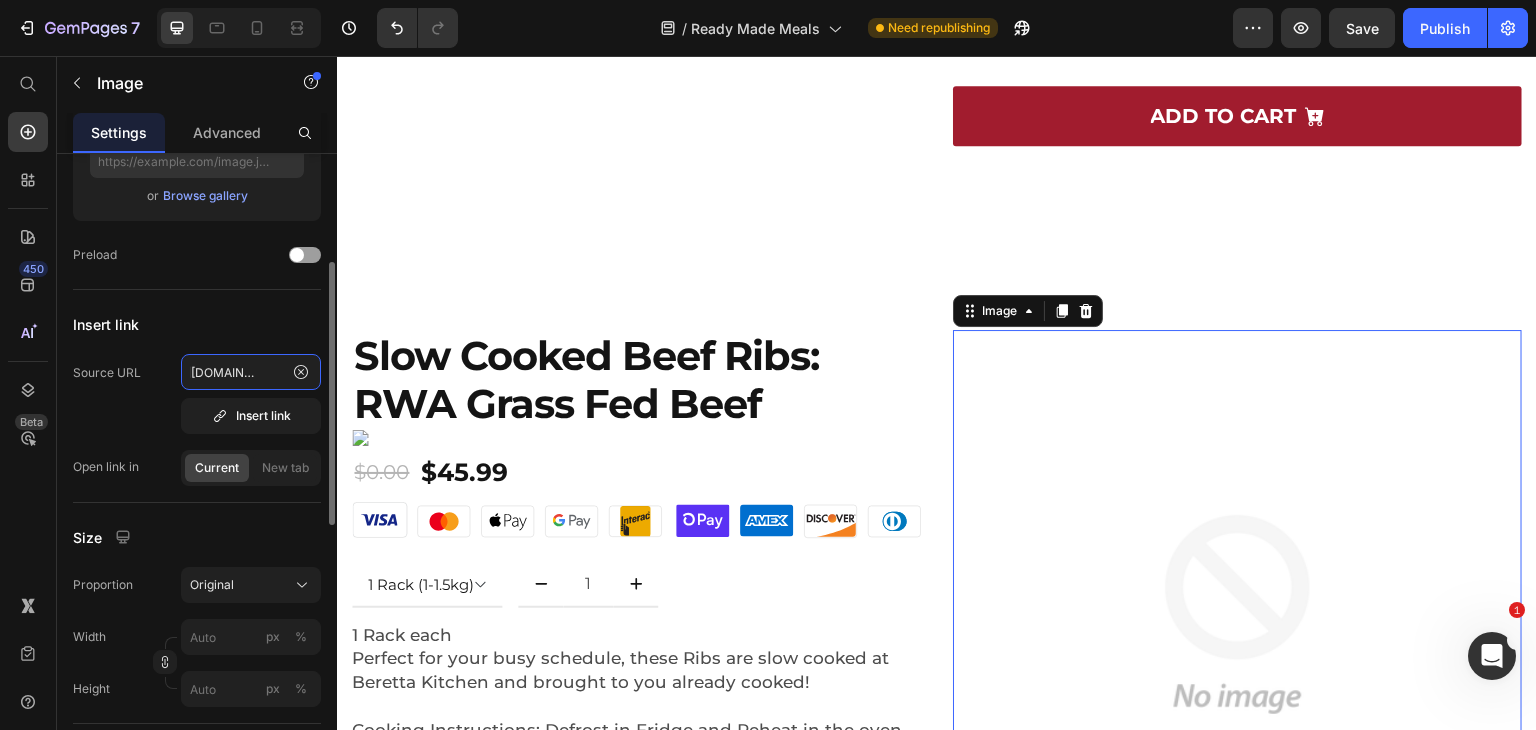 type on "[URL][DOMAIN_NAME]" 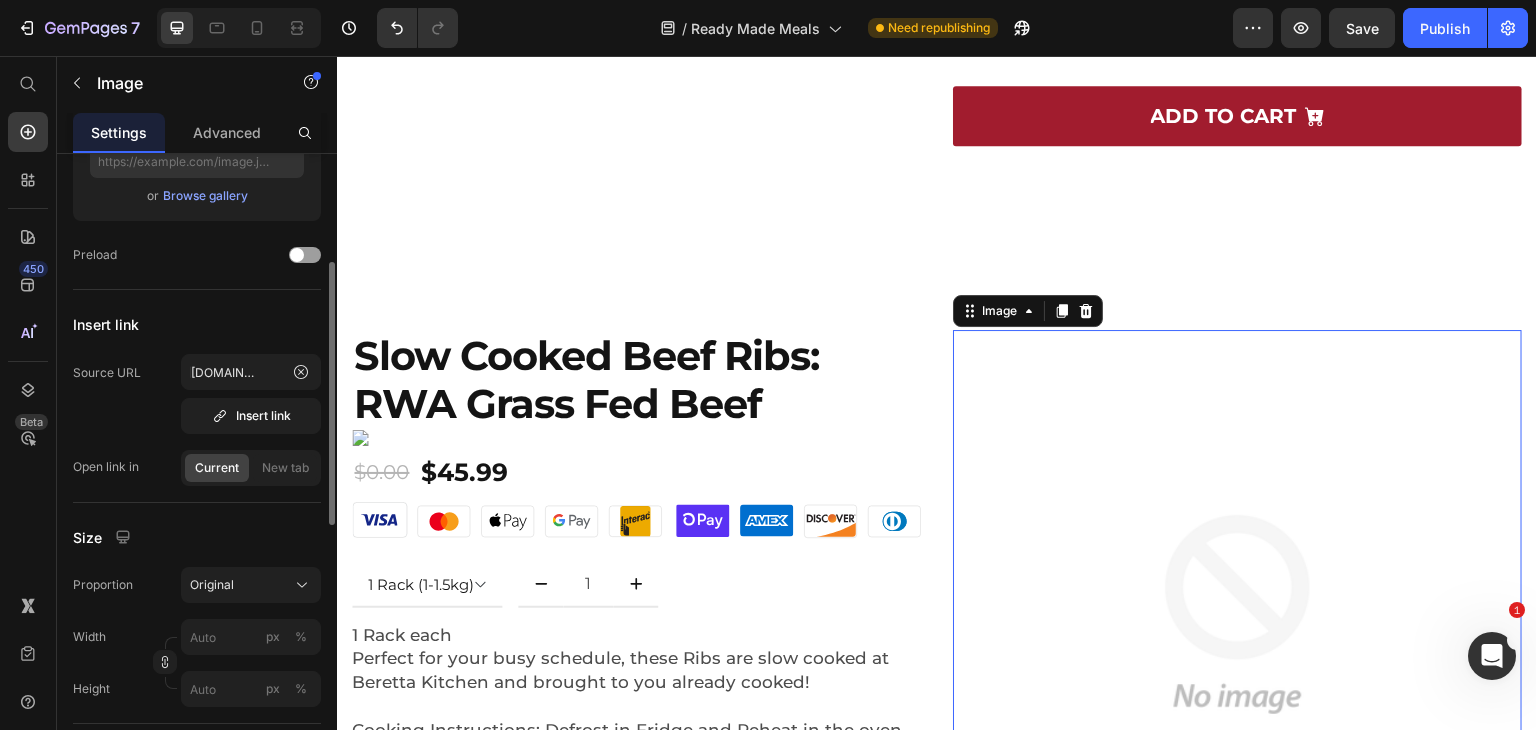scroll, scrollTop: 0, scrollLeft: 0, axis: both 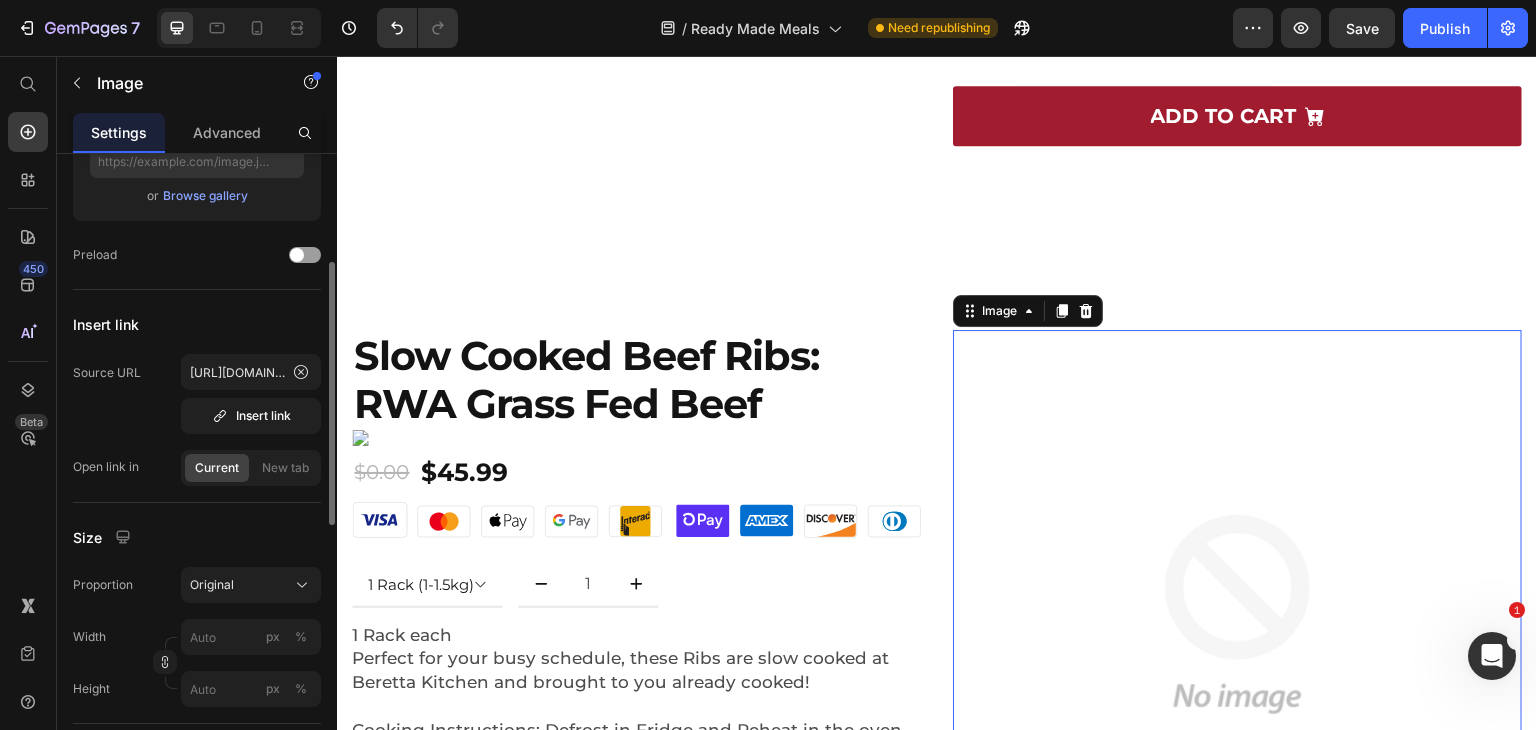 click on "Source URL [URL][DOMAIN_NAME]  Insert link" at bounding box center [197, 394] 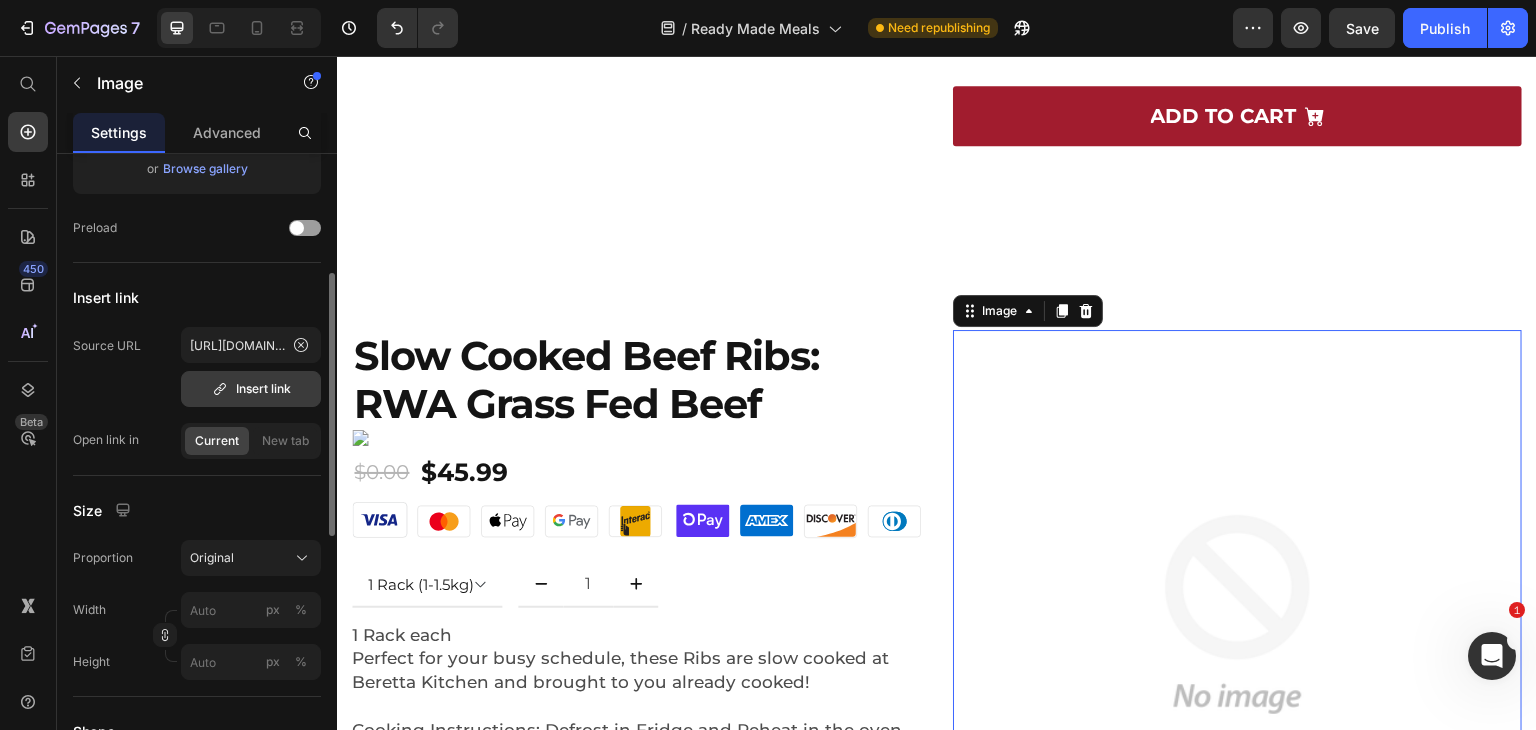 scroll, scrollTop: 294, scrollLeft: 0, axis: vertical 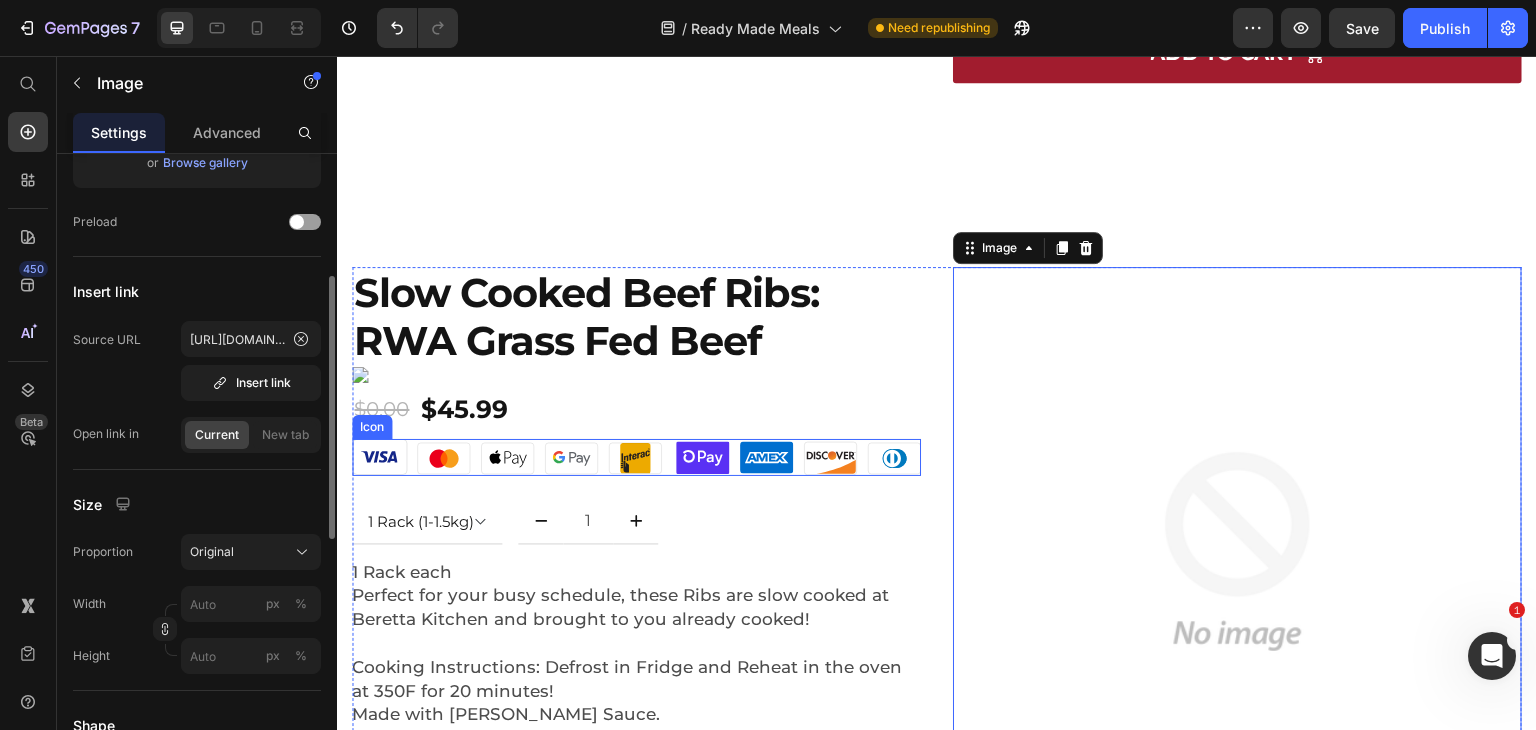 click on "1 Rack (1-1.5kg) 1 Rack (1.5-2kg)" at bounding box center (427, 522) 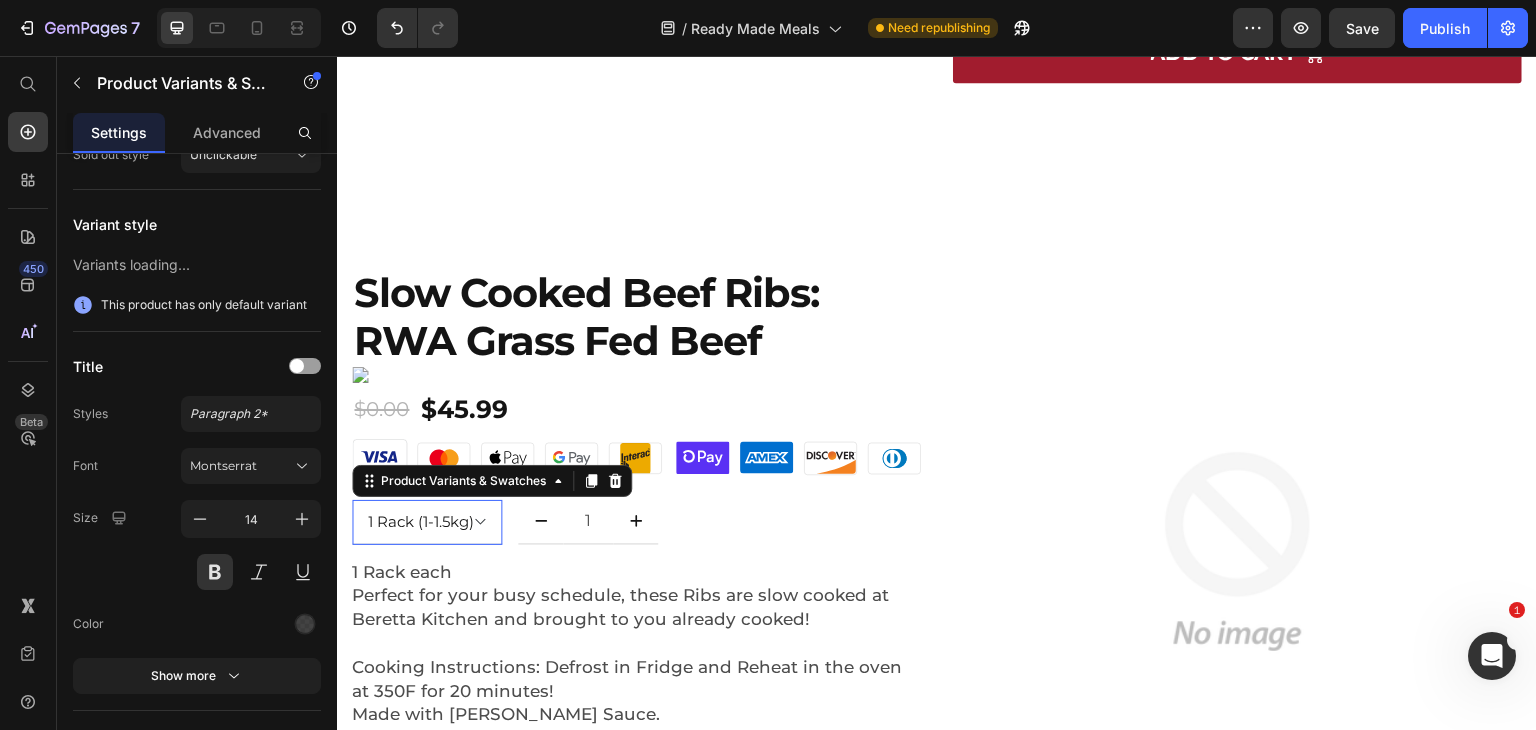 scroll, scrollTop: 0, scrollLeft: 0, axis: both 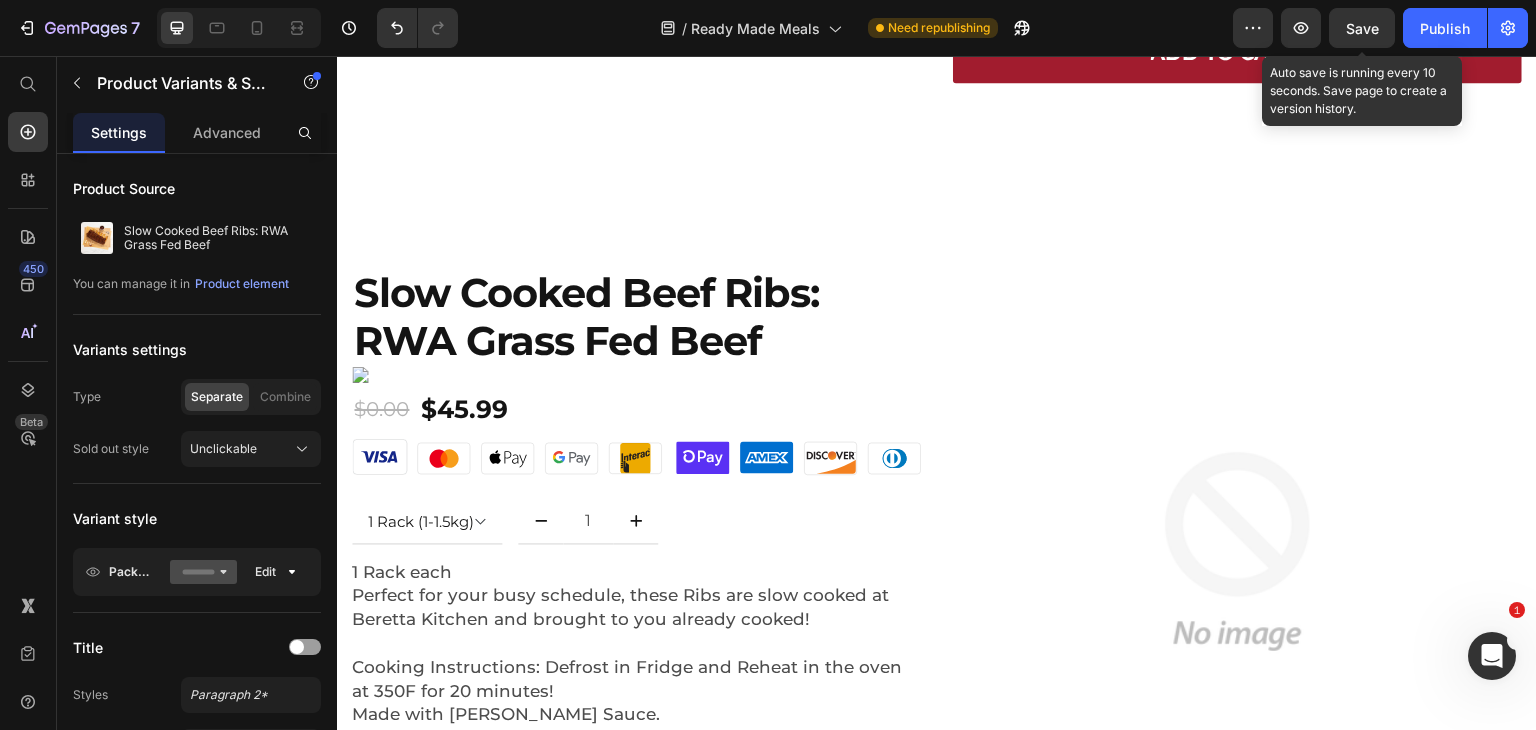 click on "Save" at bounding box center (1362, 28) 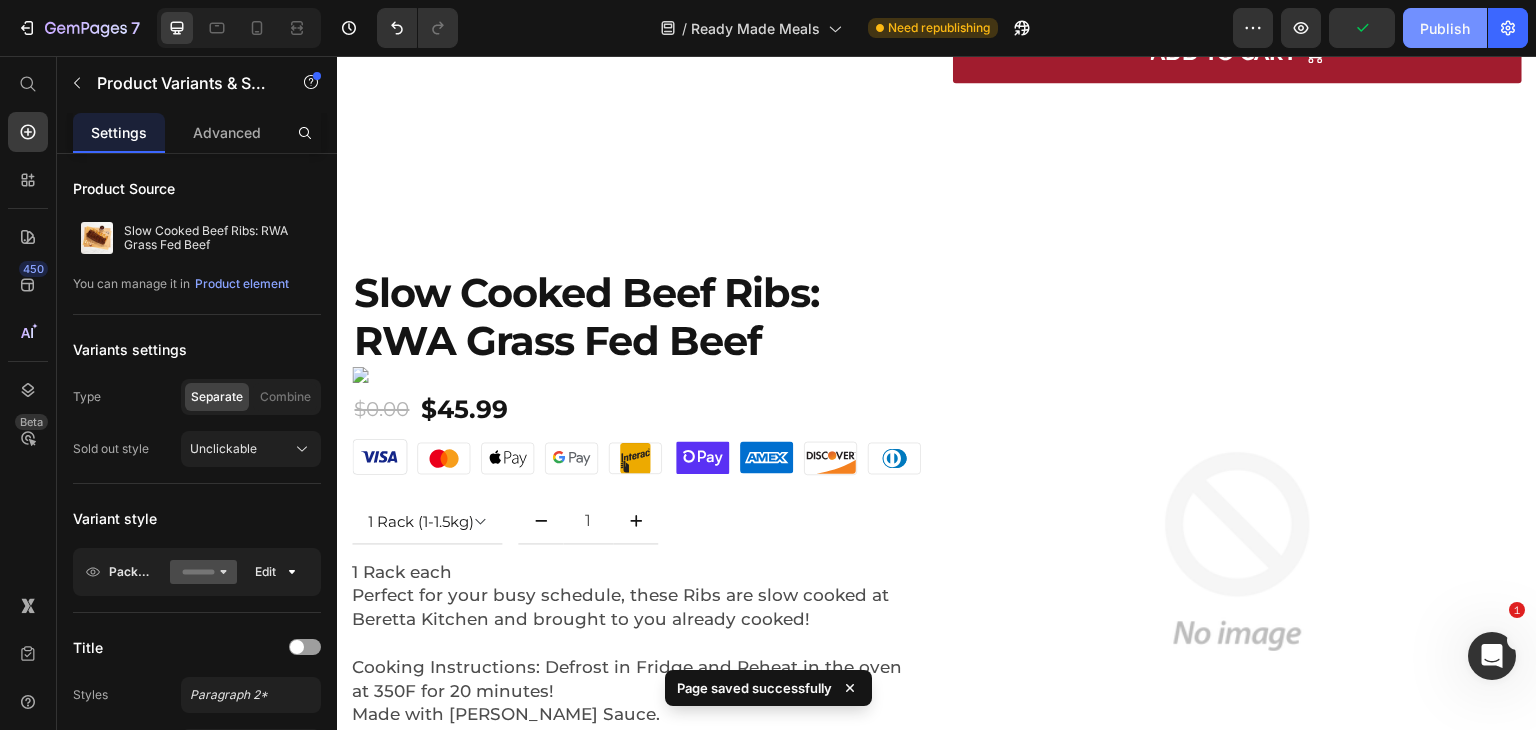 click on "Publish" at bounding box center (1445, 28) 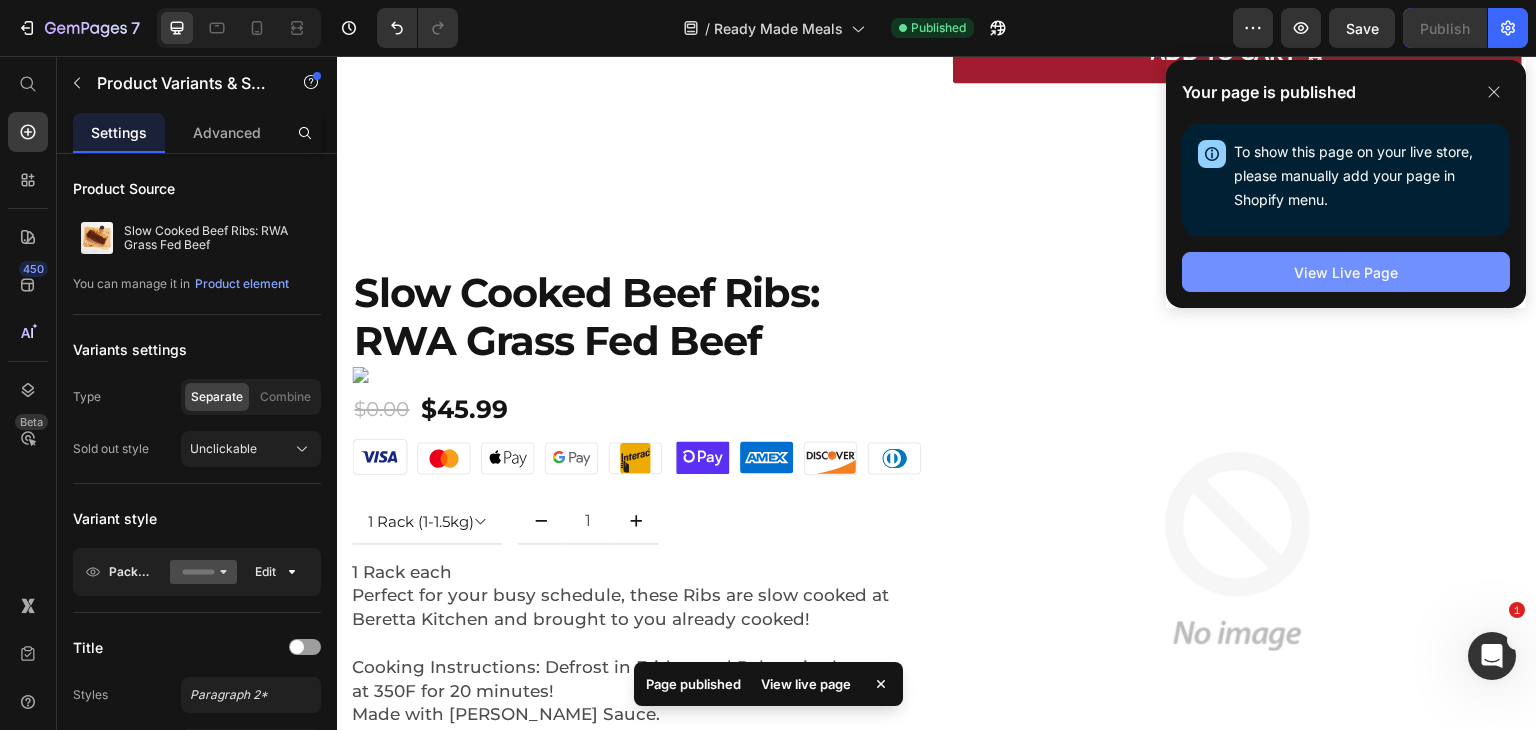 click on "View Live Page" at bounding box center (1346, 272) 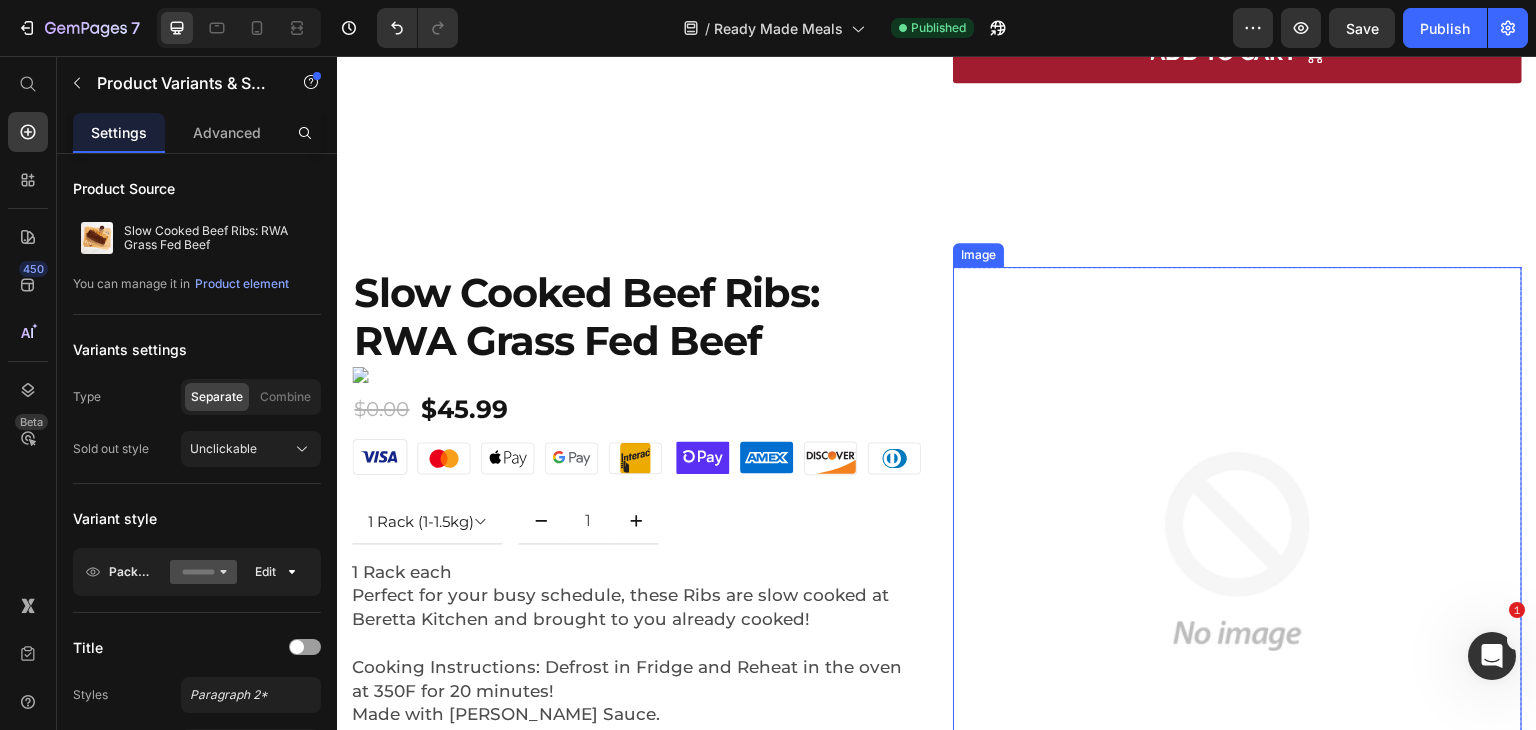 click at bounding box center [1237, 551] 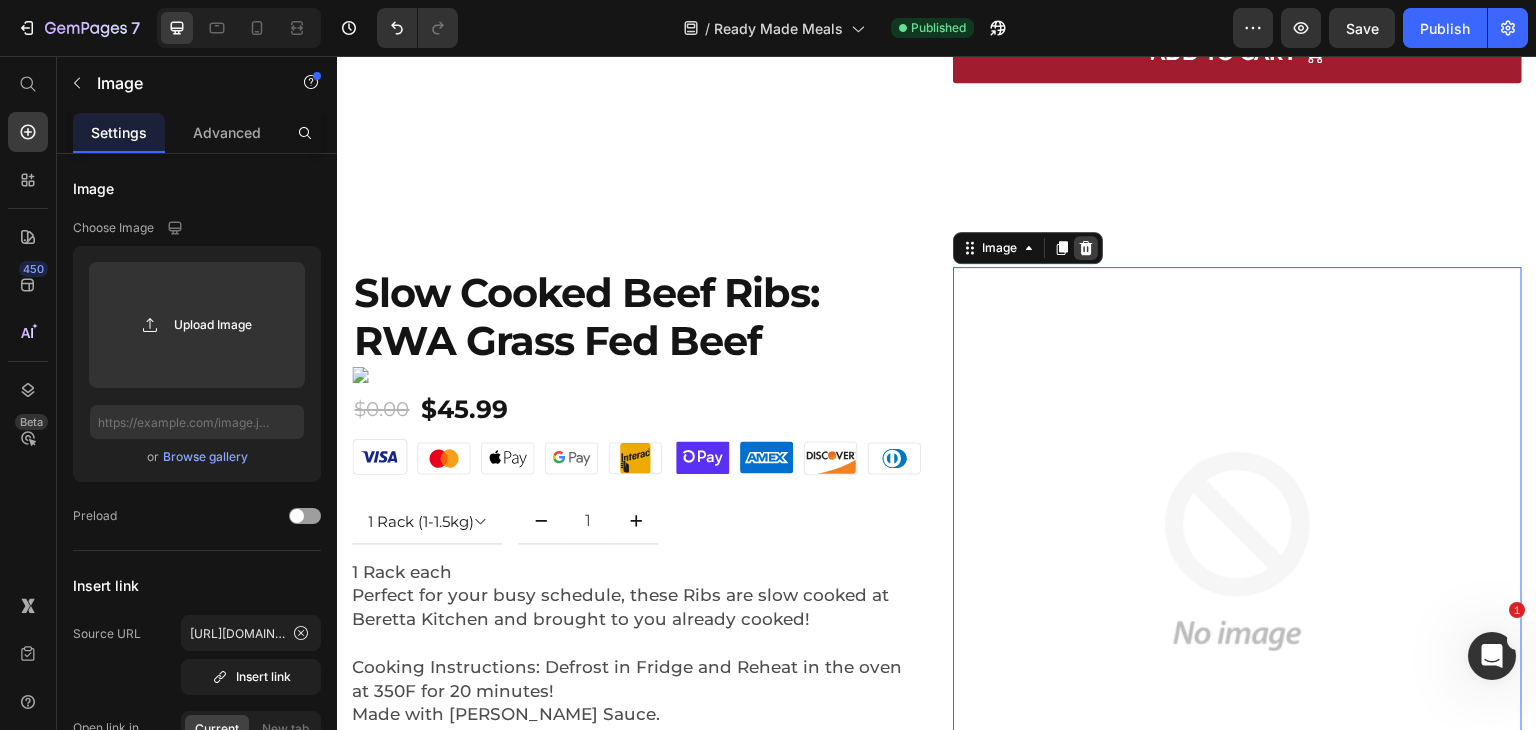click 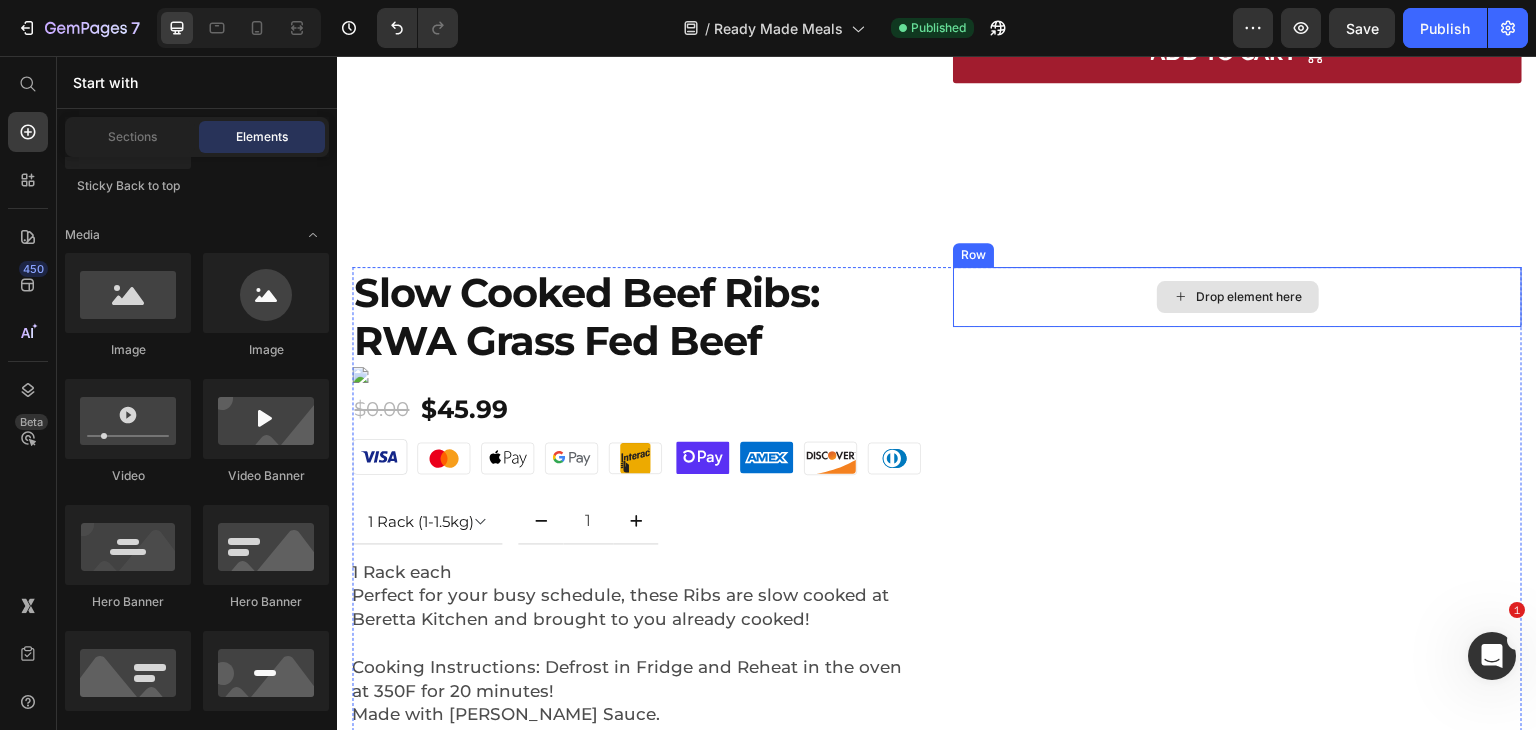 click on "Drop element here" at bounding box center (1237, 297) 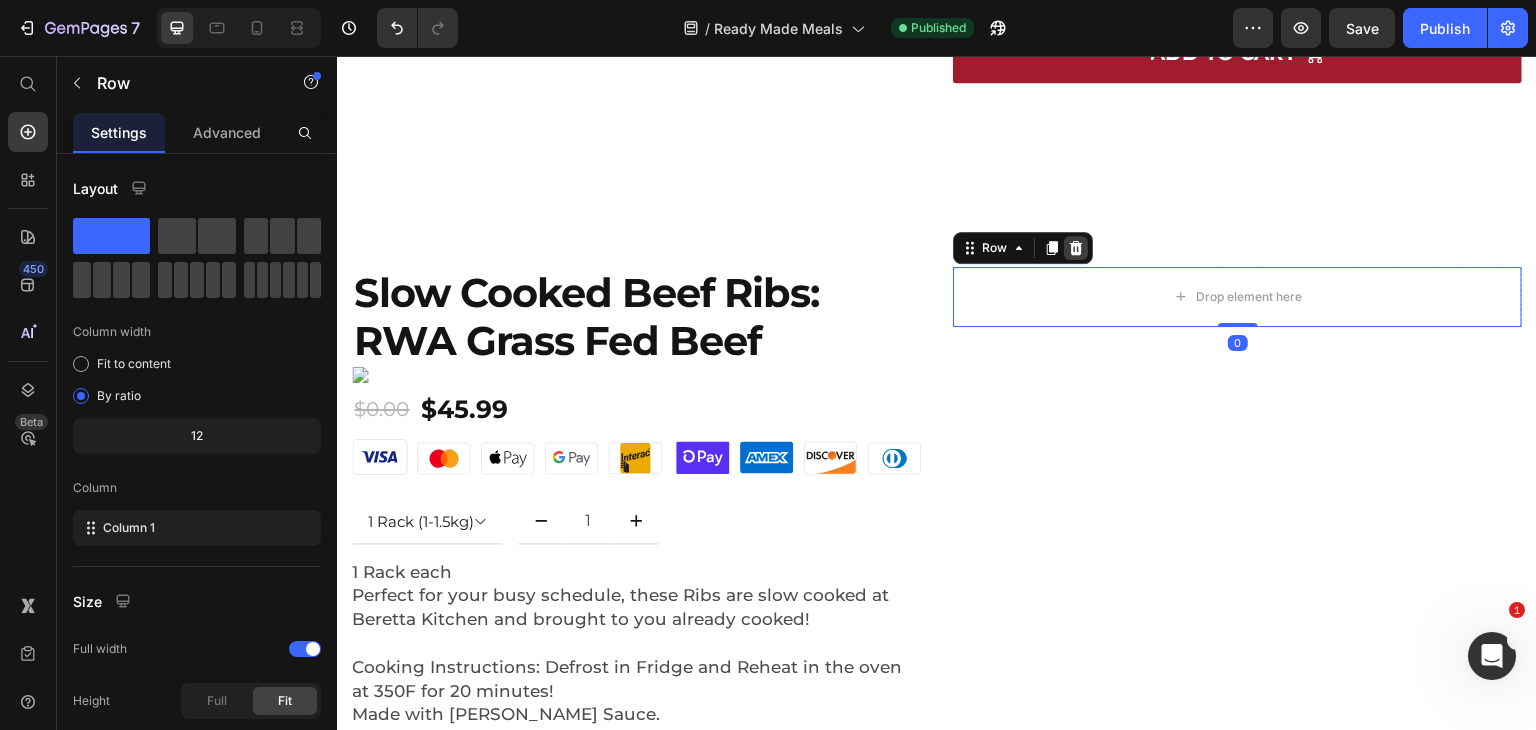 click 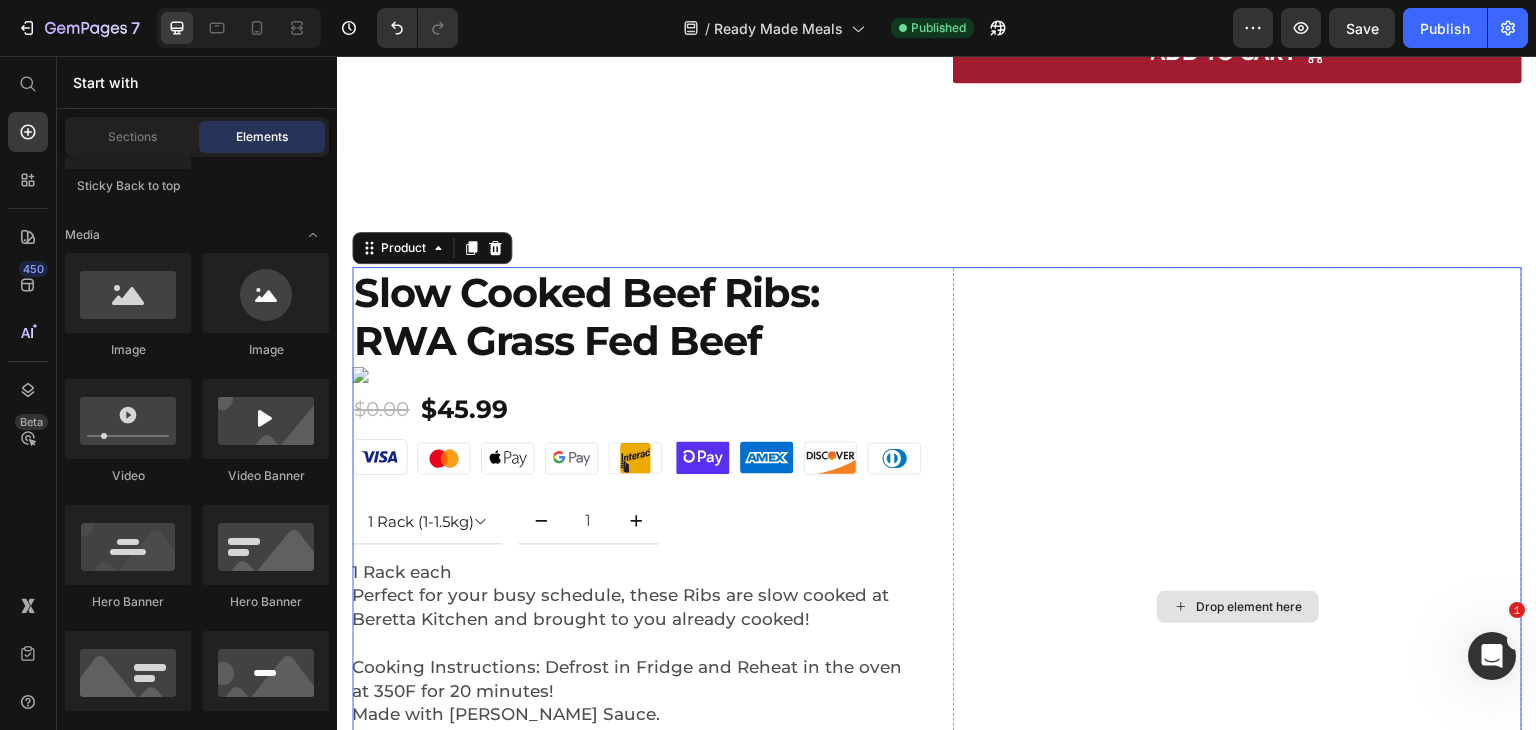 click on "Drop element here" at bounding box center [1237, 607] 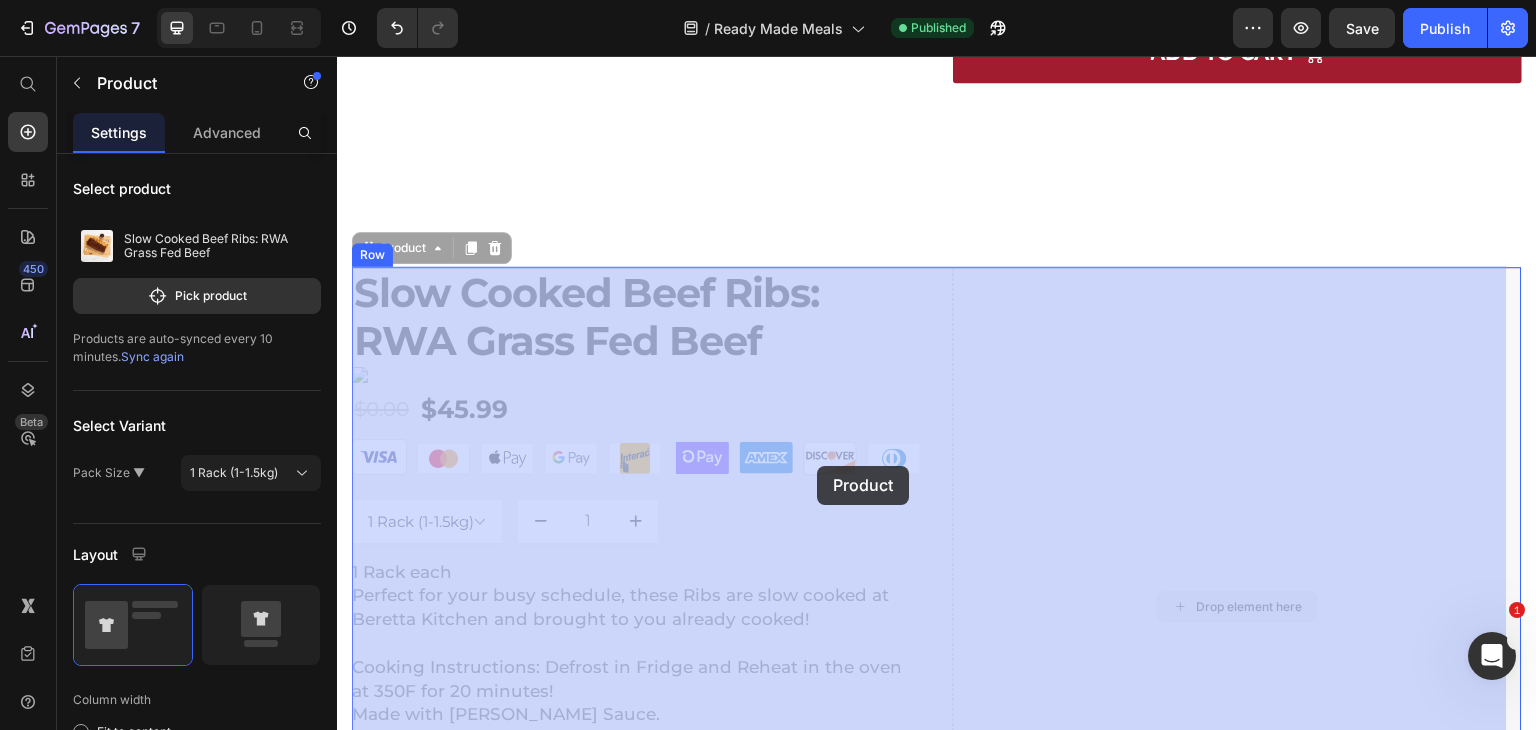 drag, startPoint x: 949, startPoint y: 443, endPoint x: 648, endPoint y: 447, distance: 301.02658 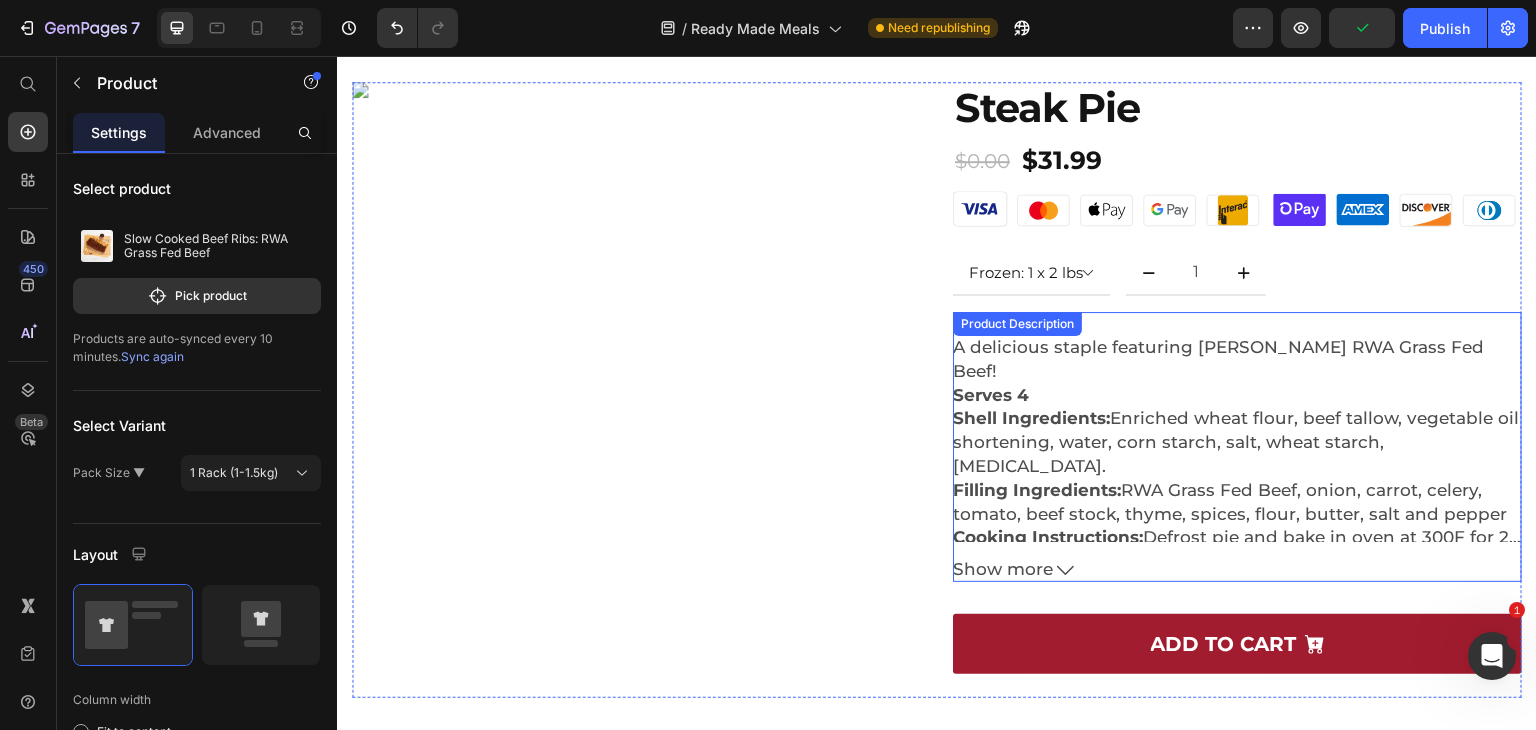scroll, scrollTop: 6025, scrollLeft: 0, axis: vertical 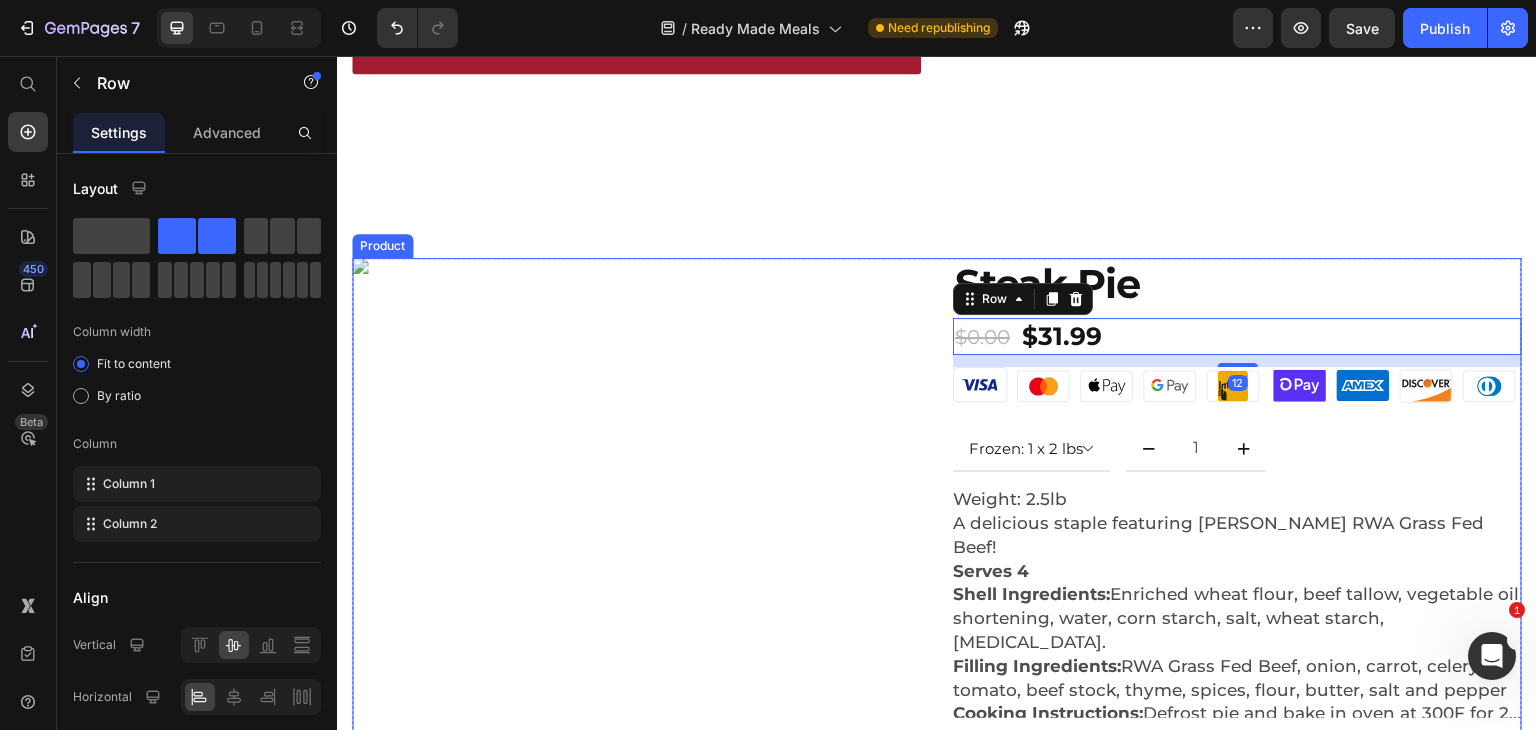 click on "Custom Code Row" at bounding box center (636, 566) 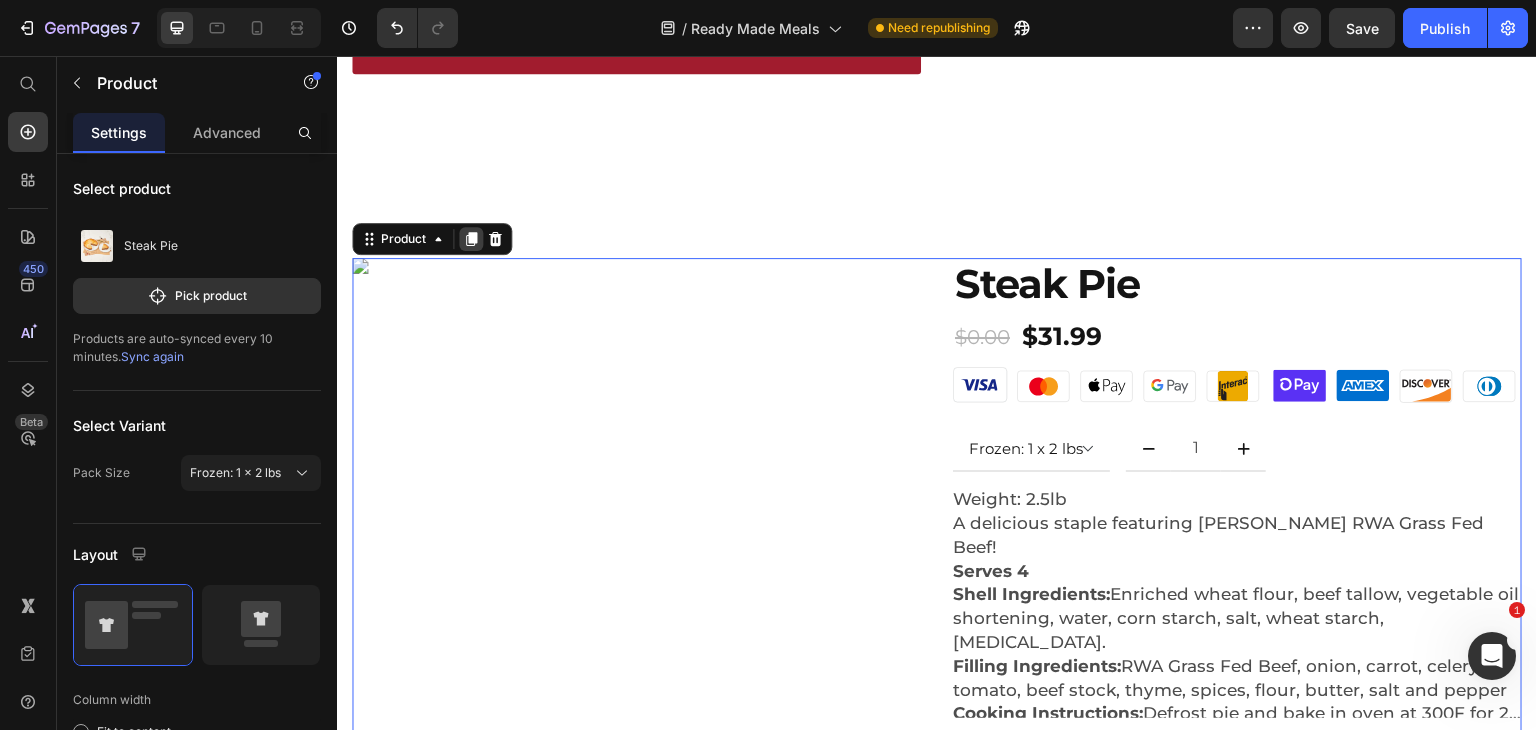 click 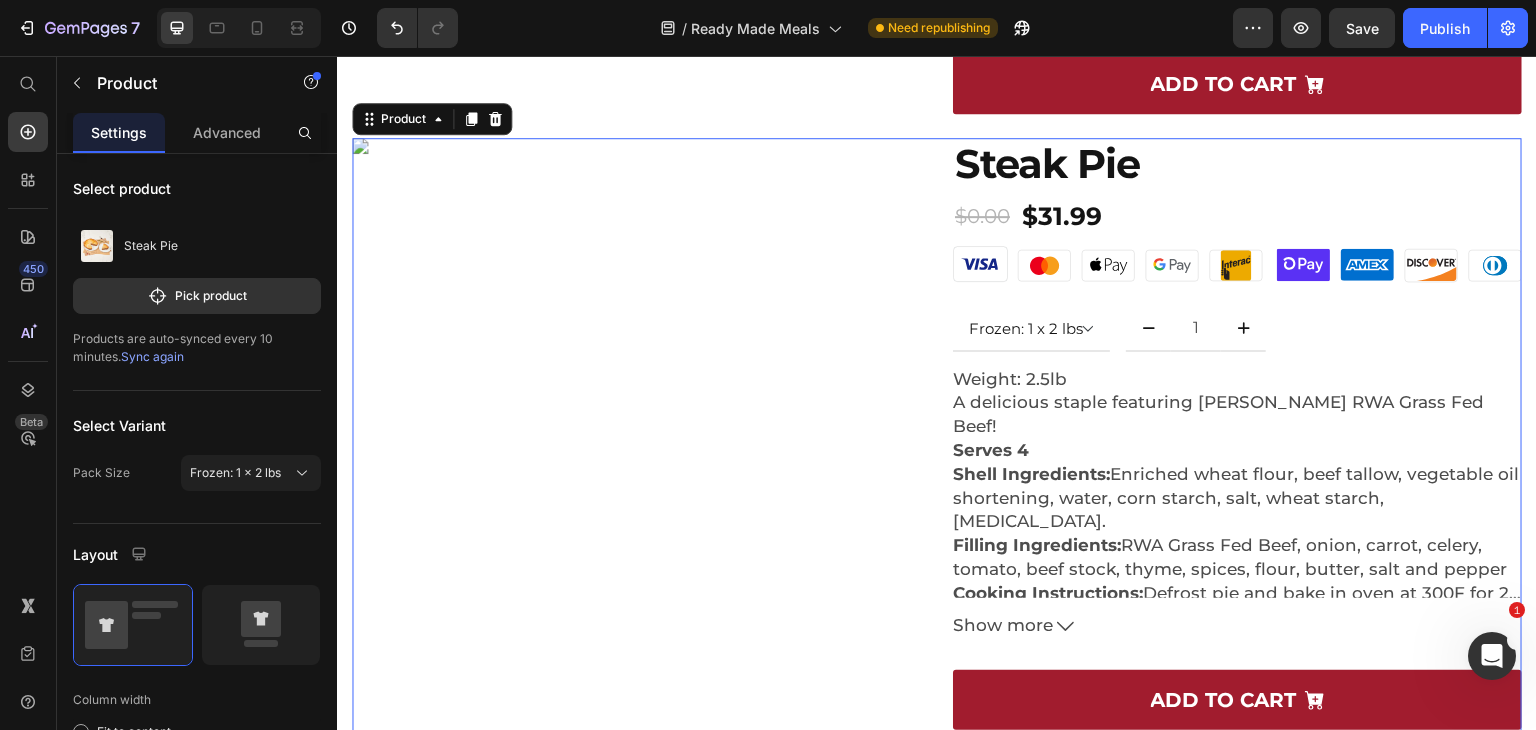 scroll, scrollTop: 6772, scrollLeft: 0, axis: vertical 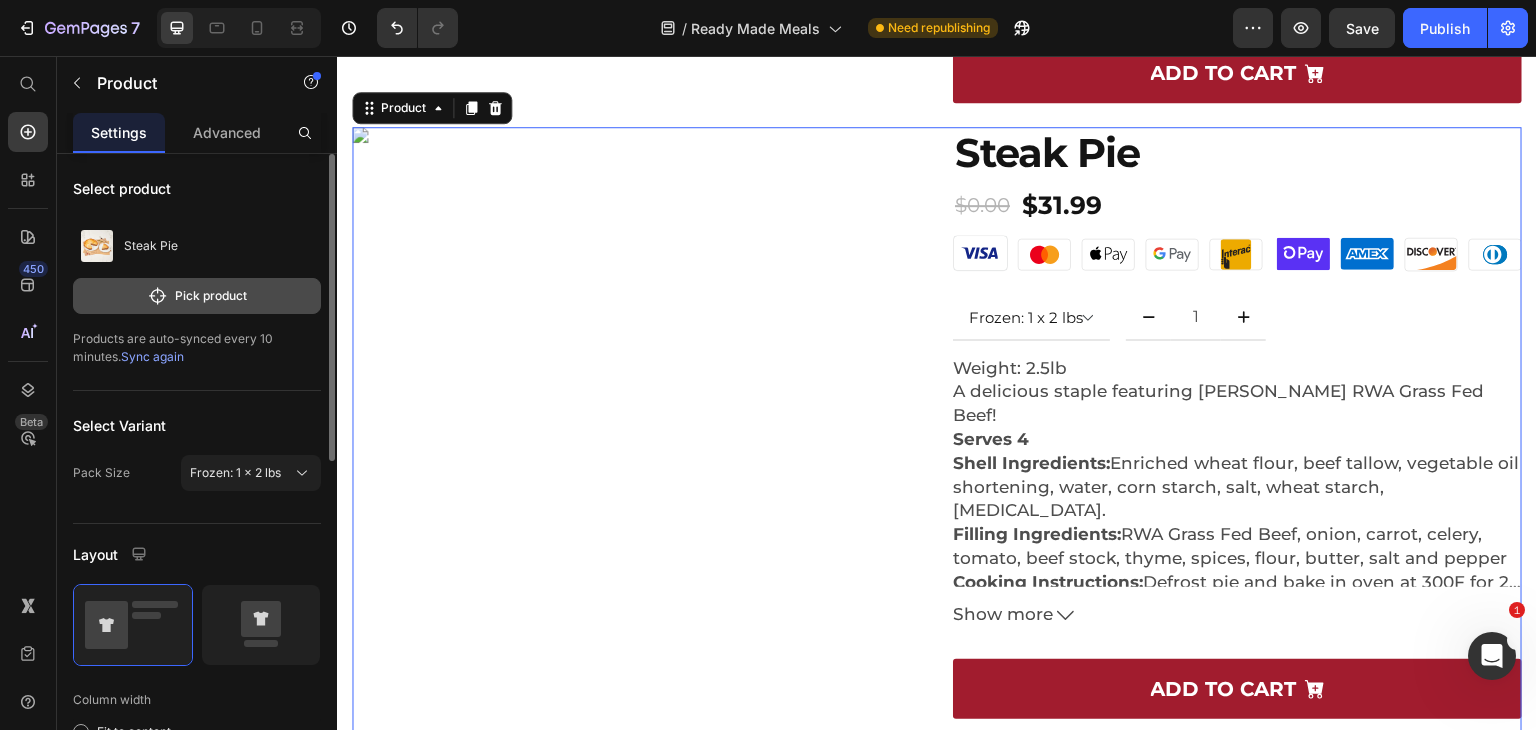 click on "Select product Steak Pie Pick product  Products are auto-synced every 10 minutes.  Sync again" at bounding box center [197, 272] 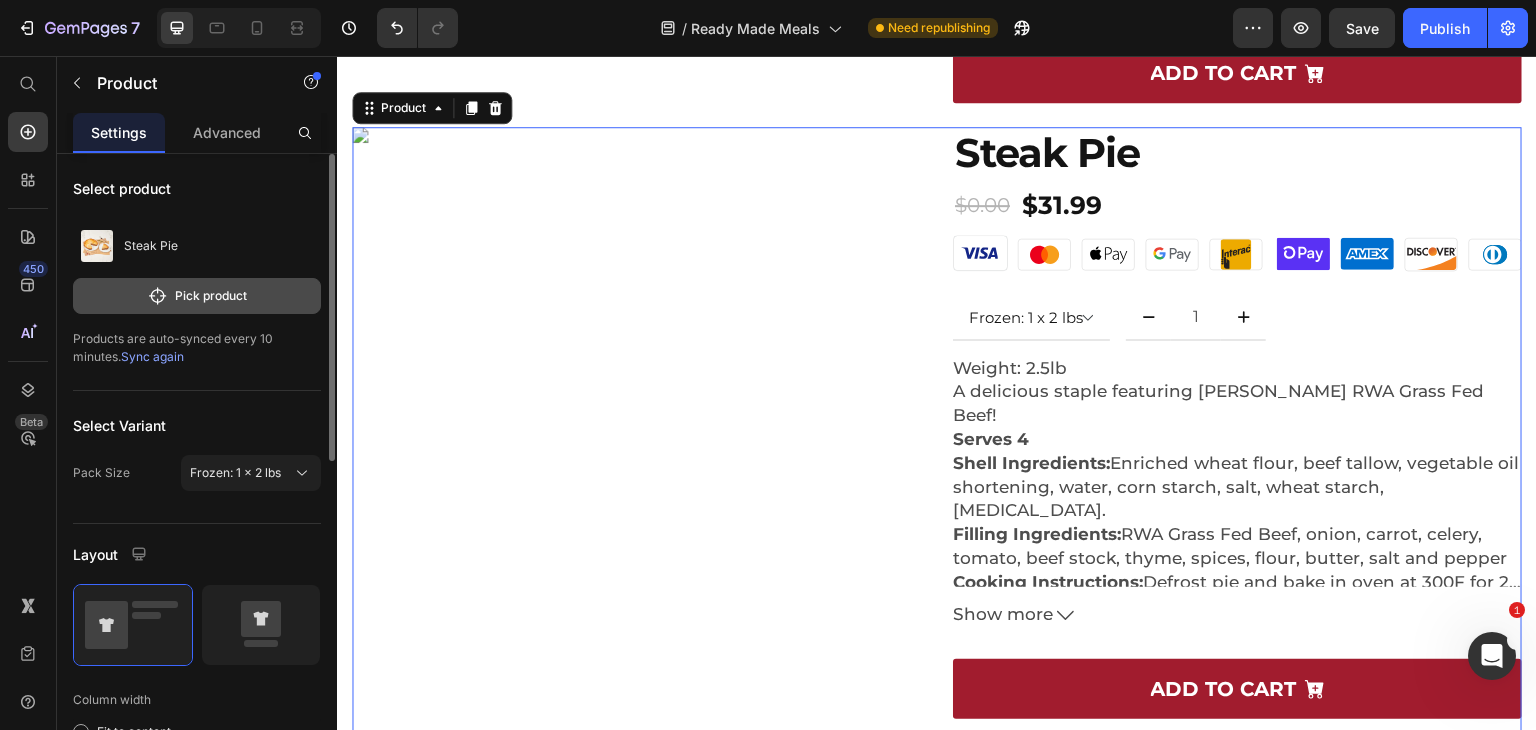 click on "Pick product" at bounding box center (197, 296) 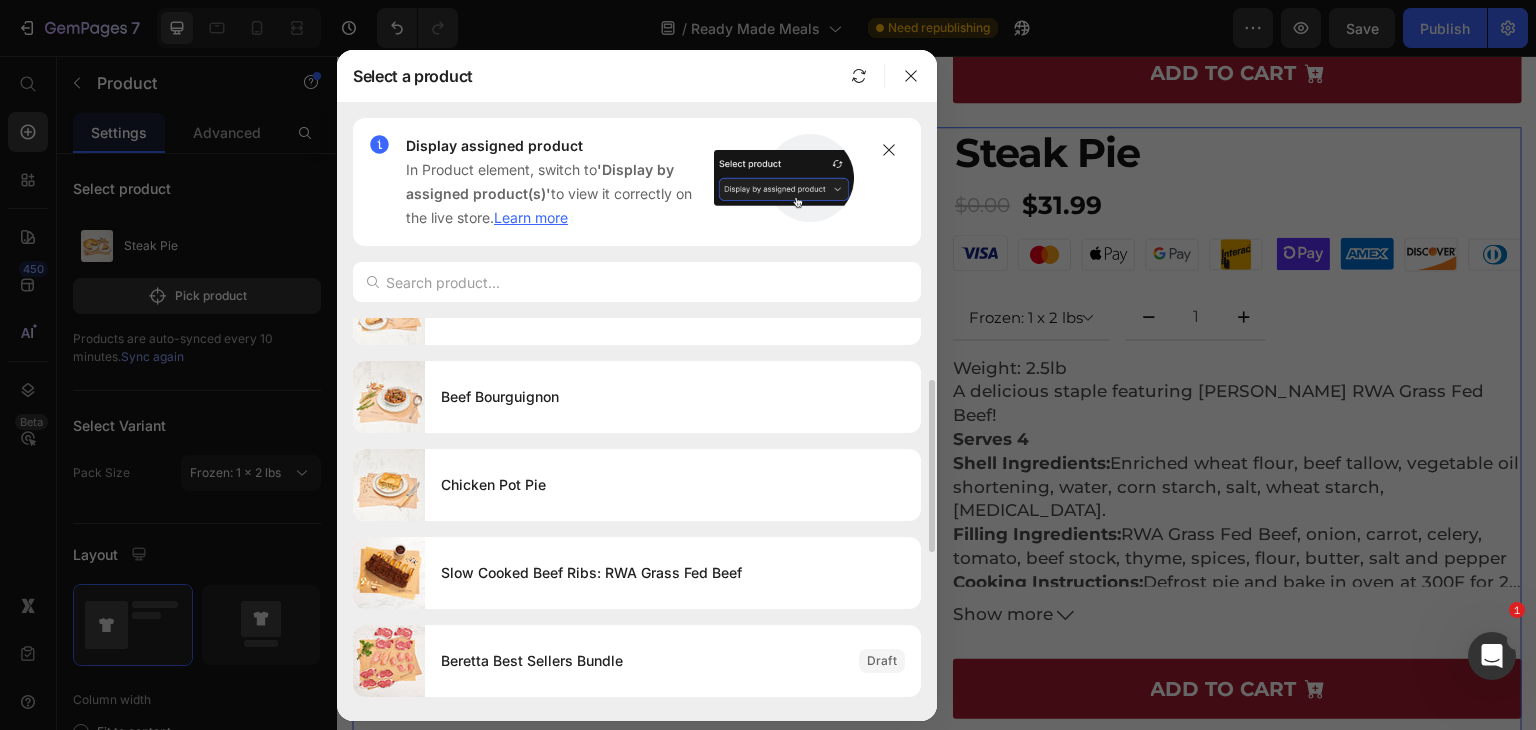 scroll, scrollTop: 136, scrollLeft: 0, axis: vertical 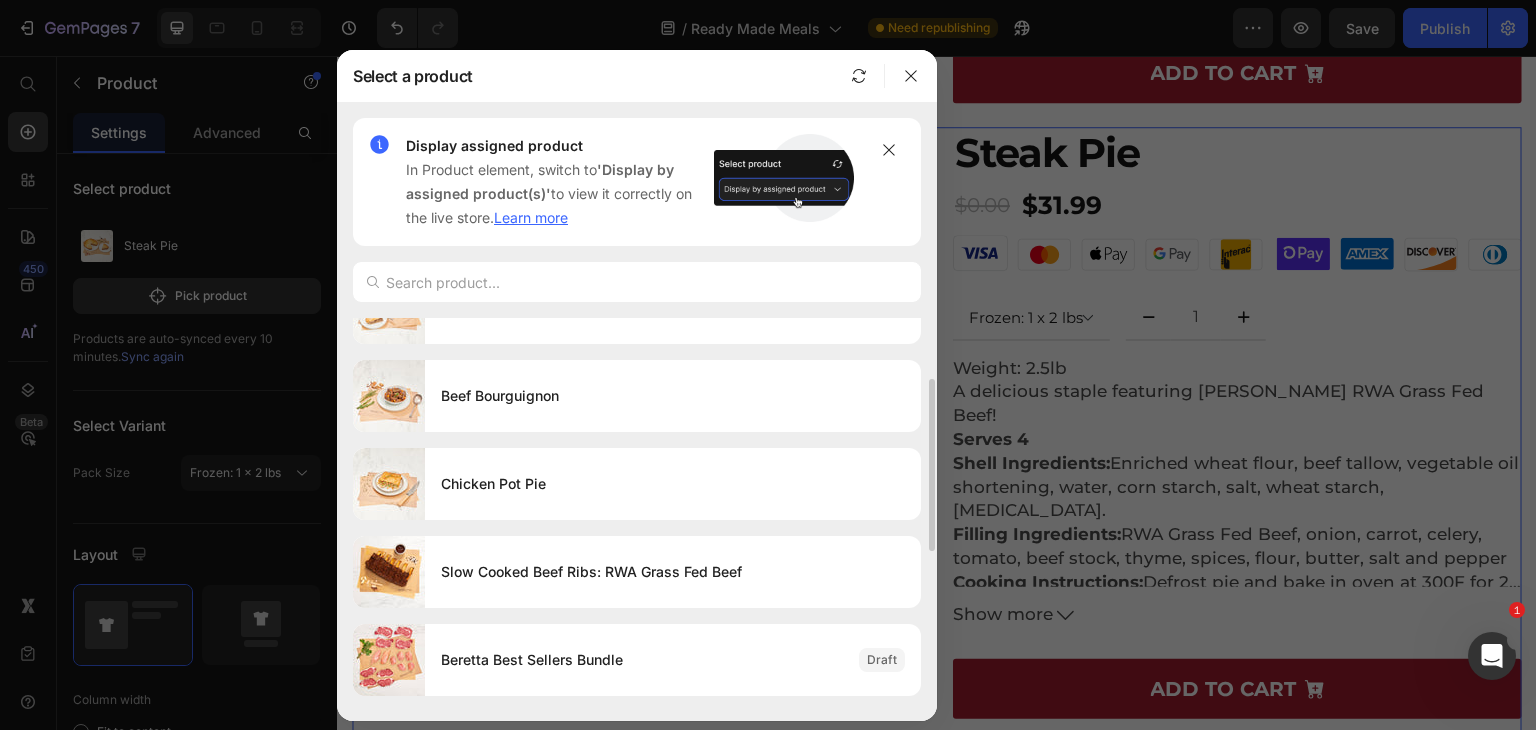 click on "Slow Cooked Beef Ribs: RWA Grass Fed Beef" at bounding box center [673, 572] 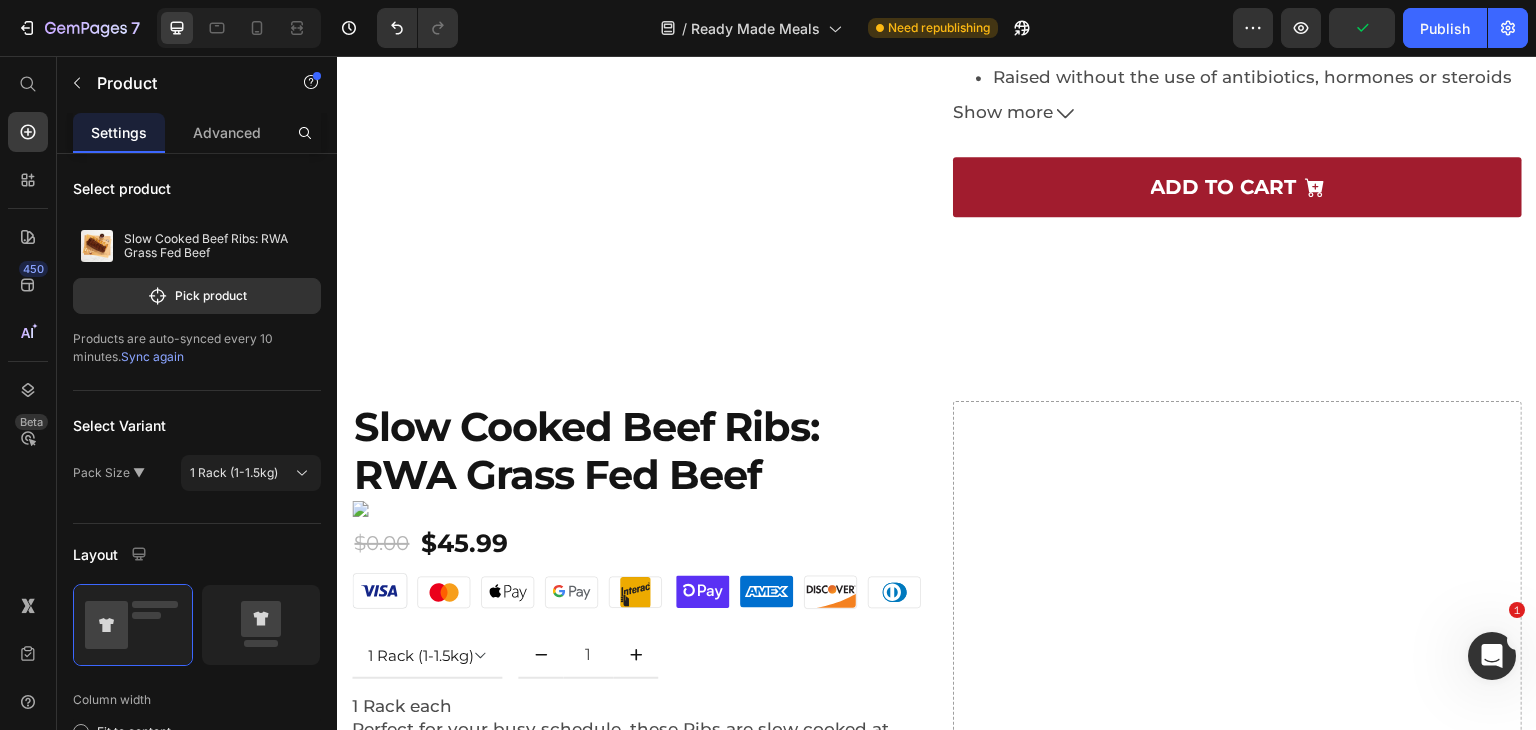 scroll, scrollTop: 7492, scrollLeft: 0, axis: vertical 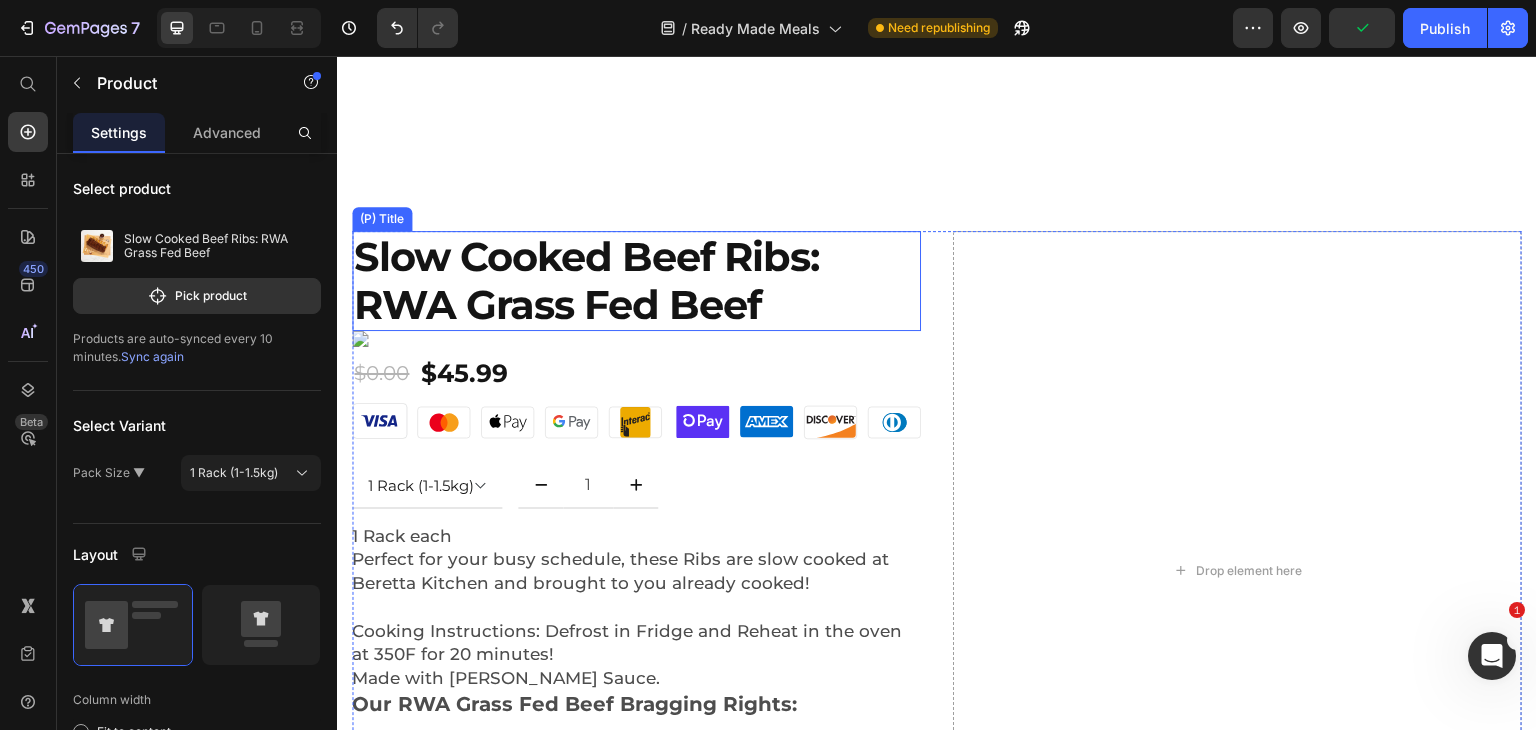 click on "Slow Cooked Beef Ribs: RWA Grass Fed Beef" at bounding box center (636, 281) 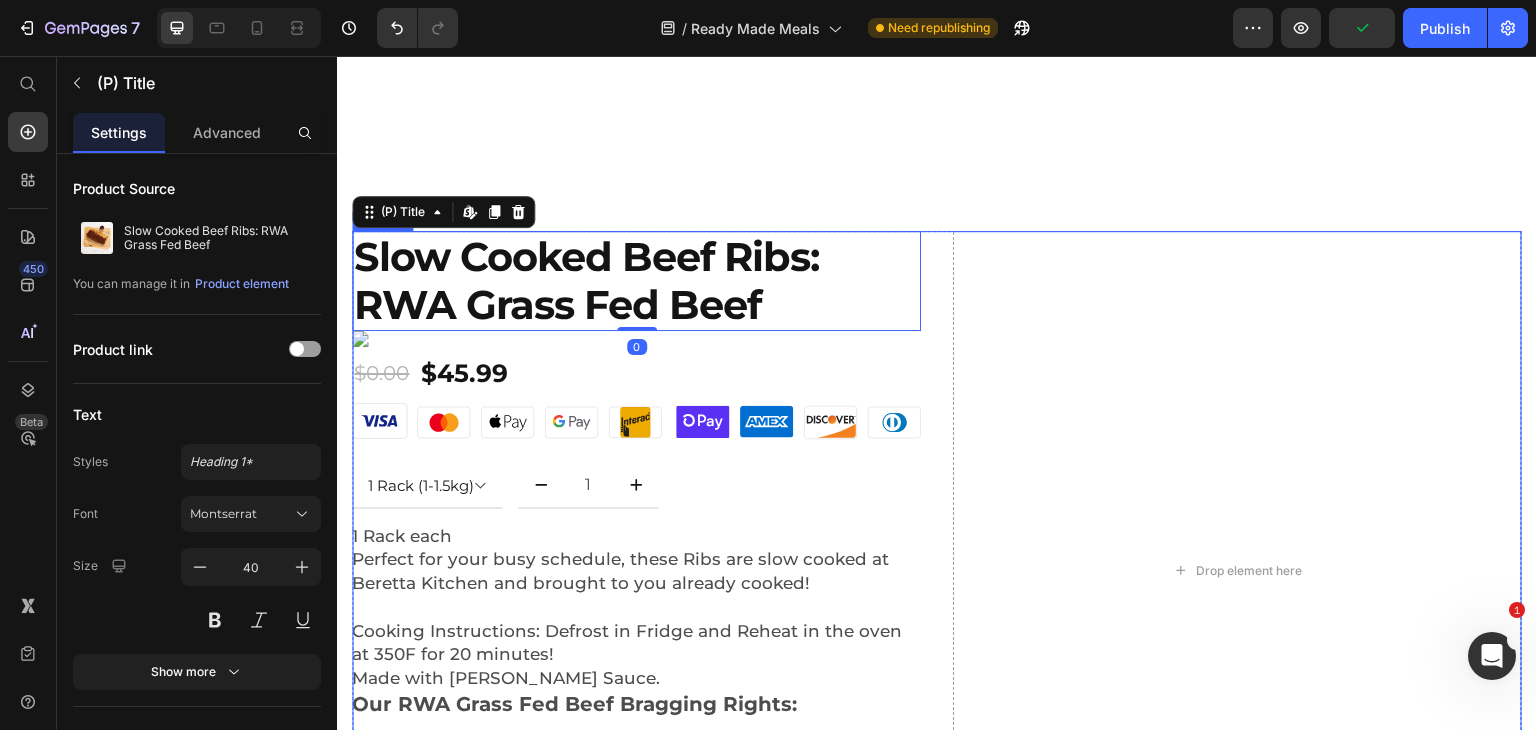 click on "Slow Cooked Beef Ribs: RWA Grass Fed Beef (P) Title   Edit content in Shopify 0 Custom Code $0.00 (P) Price $45.99 (P) Price Row .id493820723081511775 .B{fill:#fff}.id493820723081511775 .C{stroke:#141414}.id493820723081511775 .D{stroke-opacity:.1}.id493820723081511775 .E{fill-rule:evenodd}.id493820723081511775 .F{fill:#231f20} Icon 1 Rack (1-1.5kg) 1 Rack (1.5-2kg) Product Variants & Swatches 1 Product Quantity Row Row 1 Rack each
Perfect for your busy schedule, these Ribs are slow cooked at Beretta Kitchen and brought to you already cooked!
Cooking Instructions: Defrost in Fridge and Reheat in the oven at 350F for 20 minutes!
Made with [PERSON_NAME] Sauce.
Our RWA Grass Fed Beef Bragging Rights:
Raised without the use of antibiotics, hormones or steroids
Traceable back to their farm of origin
Raised in [DEMOGRAPHIC_DATA], from birth to finish
Humanely Raised
100% [DEMOGRAPHIC_DATA] Angus Beef
Sustainable program from conception to consumption
What is unique about this product line?" at bounding box center [937, 571] 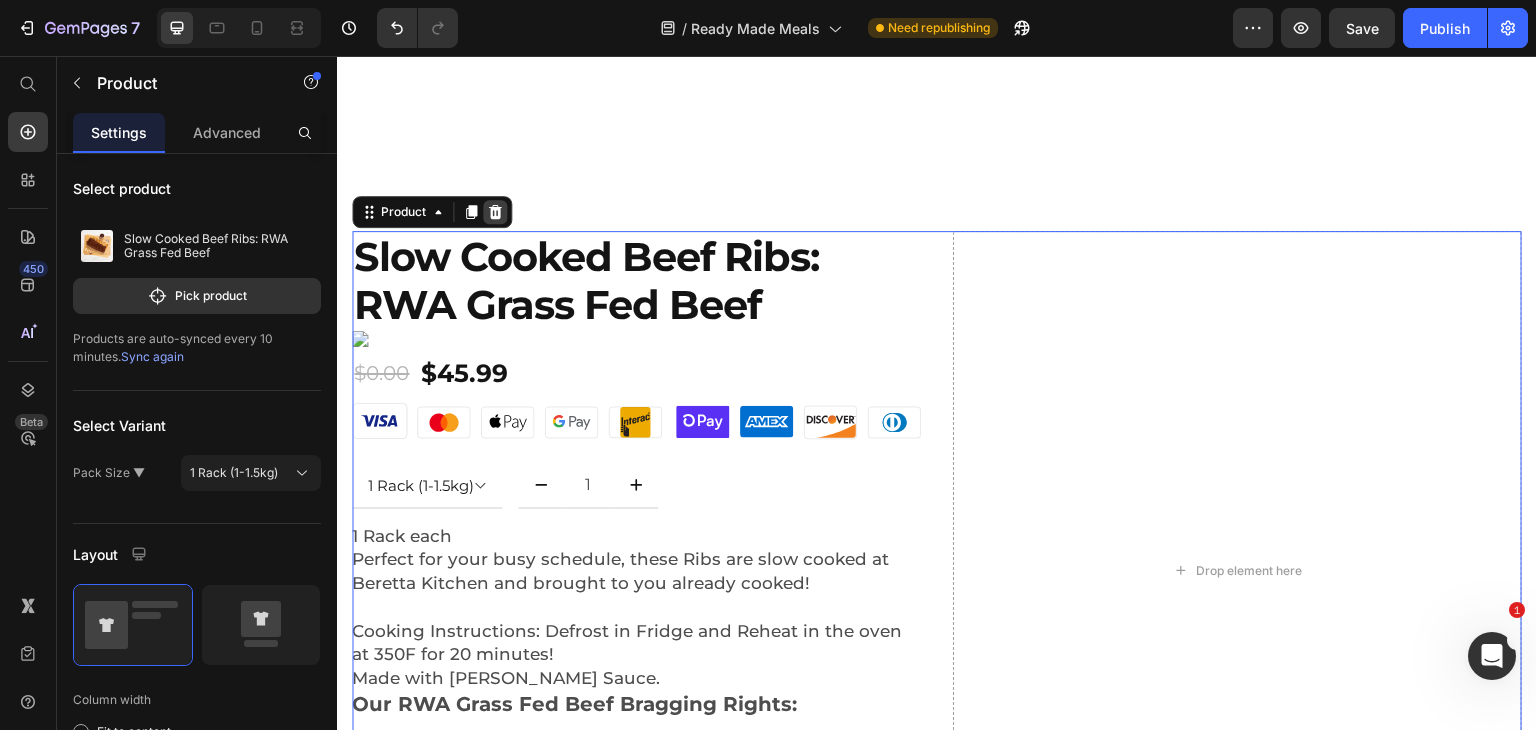click 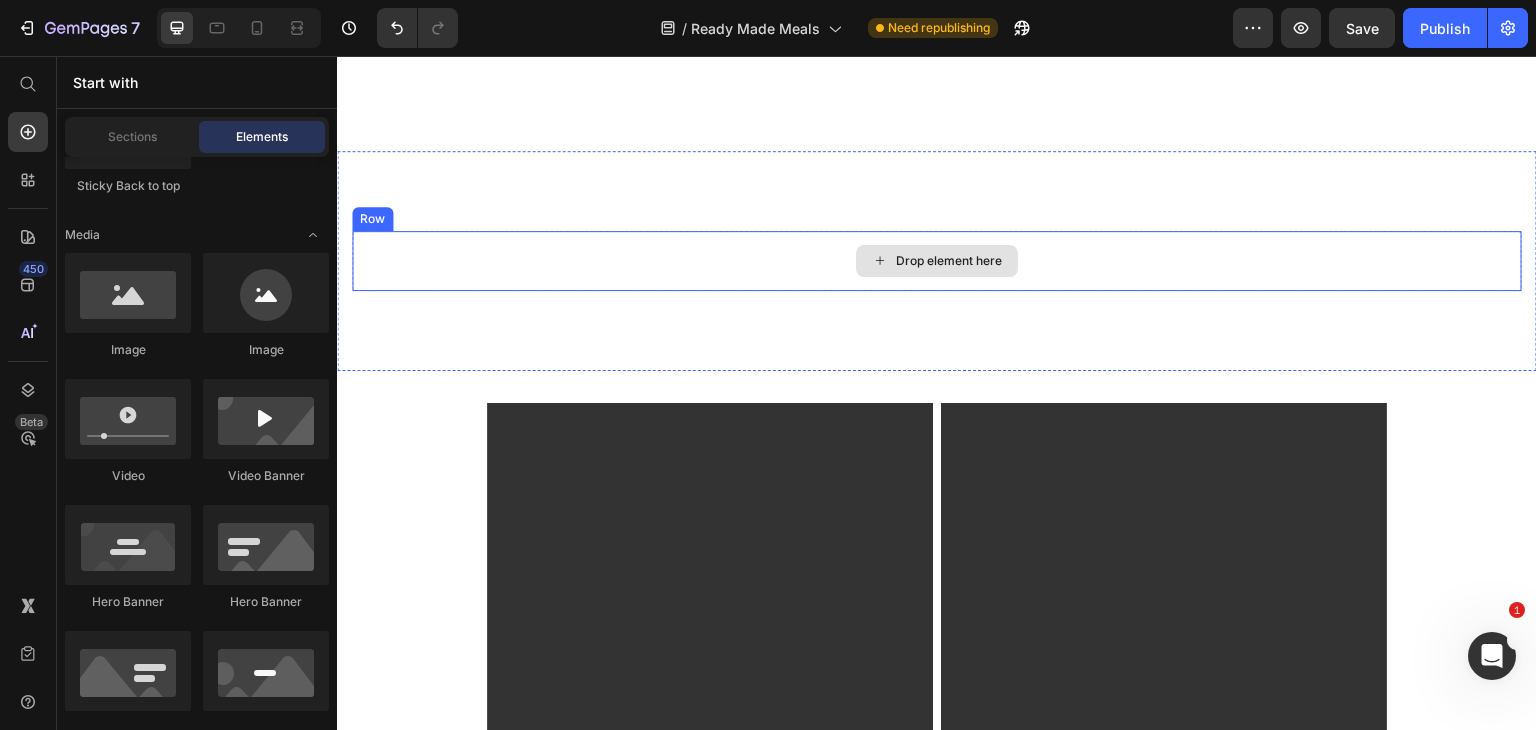 click on "Drop element here" at bounding box center (937, 261) 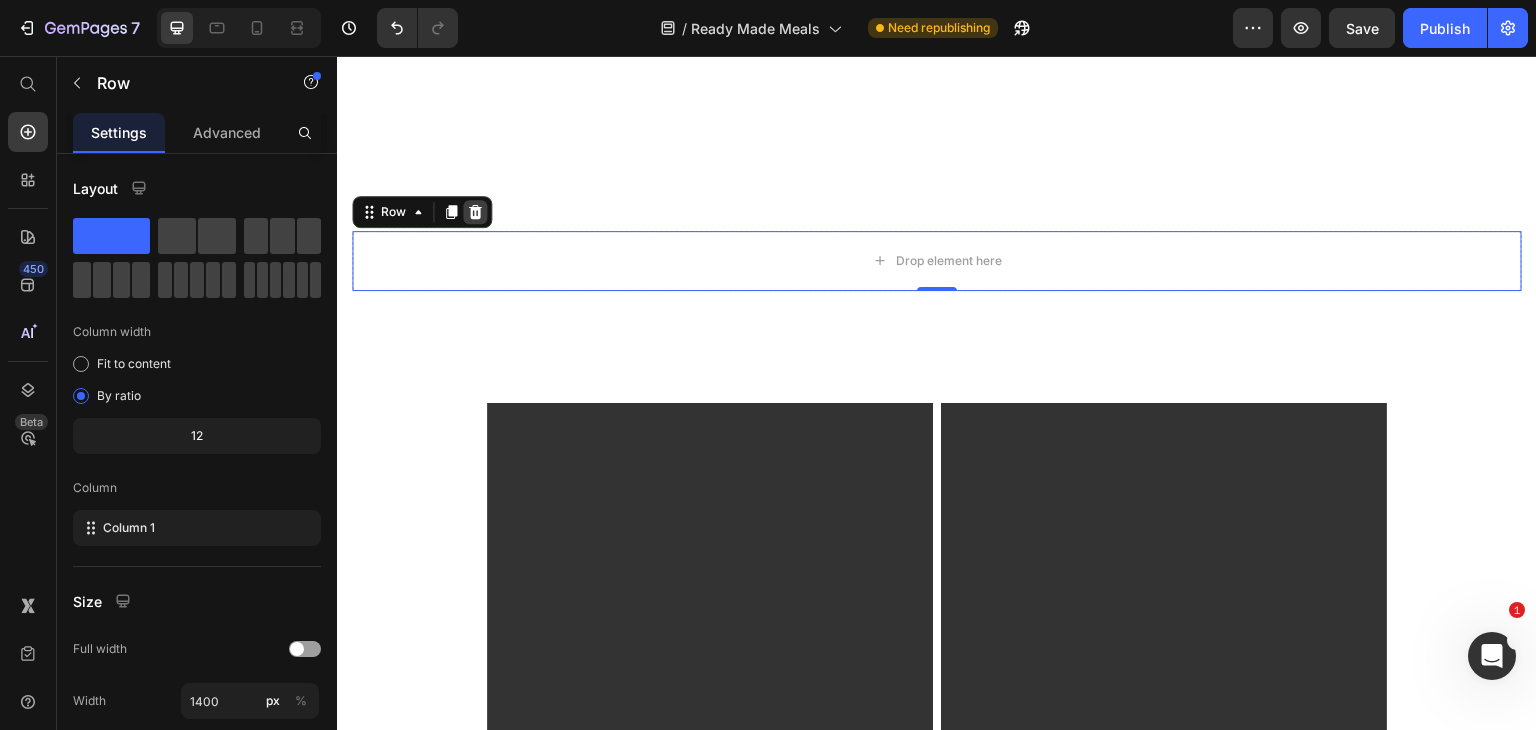 click 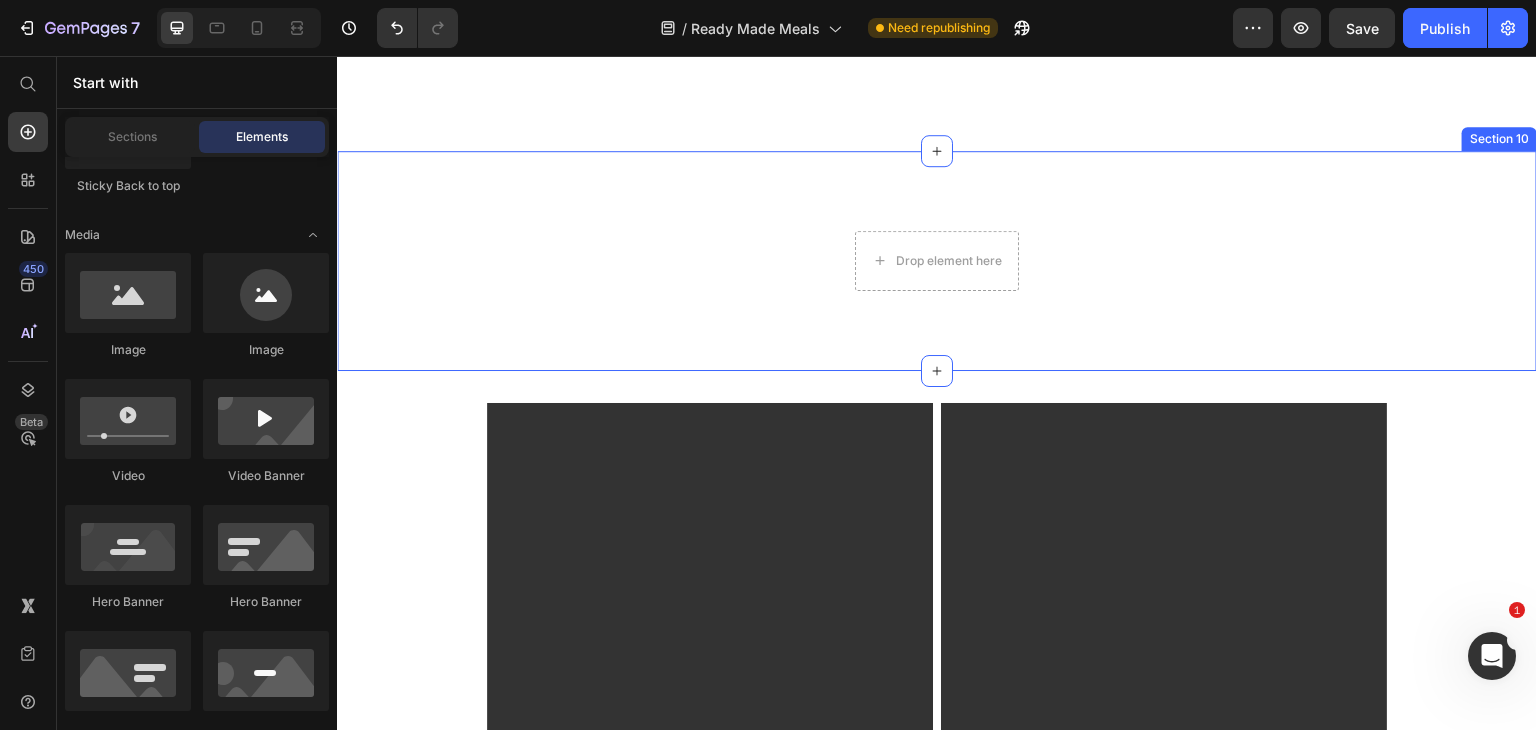 click on "Drop element here Section 10" at bounding box center [937, 261] 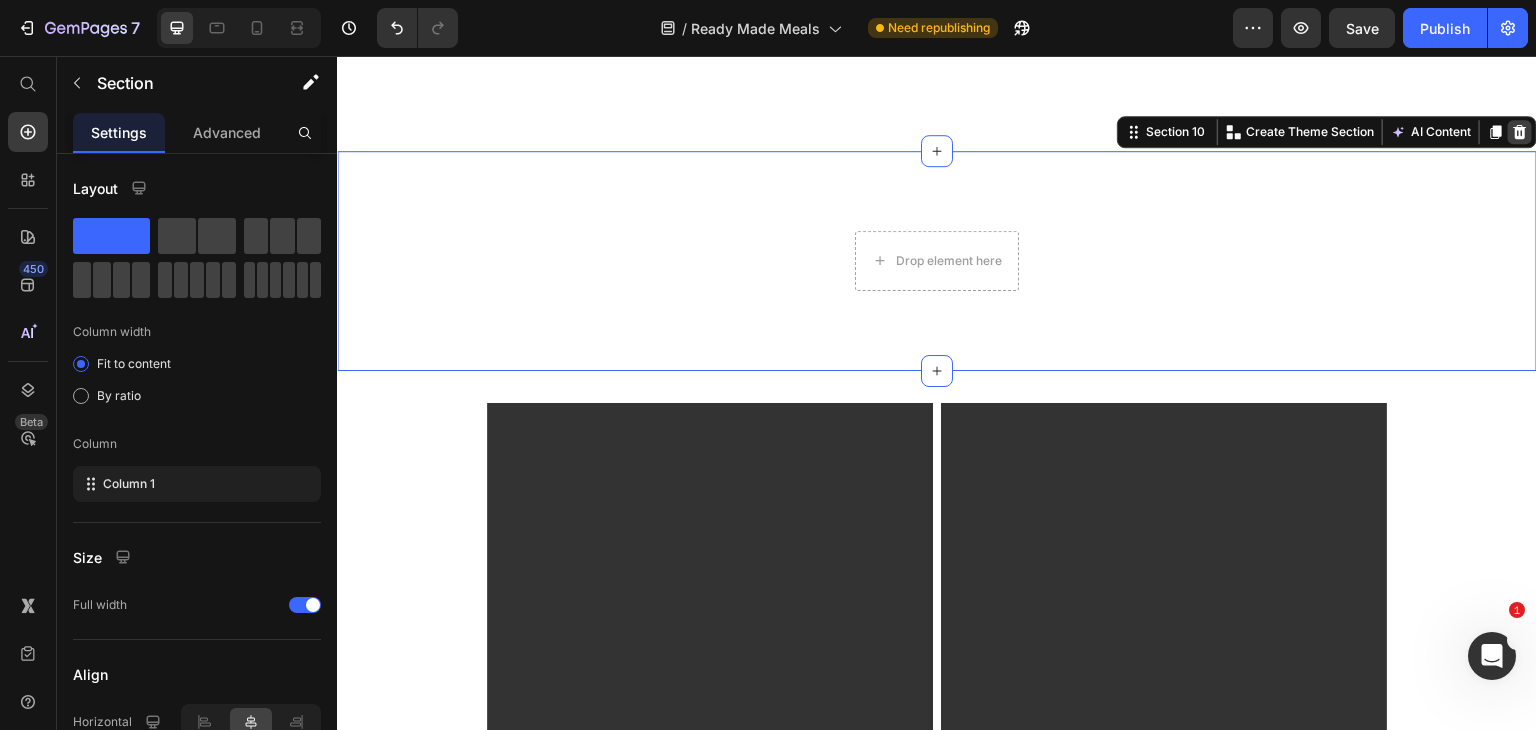 click 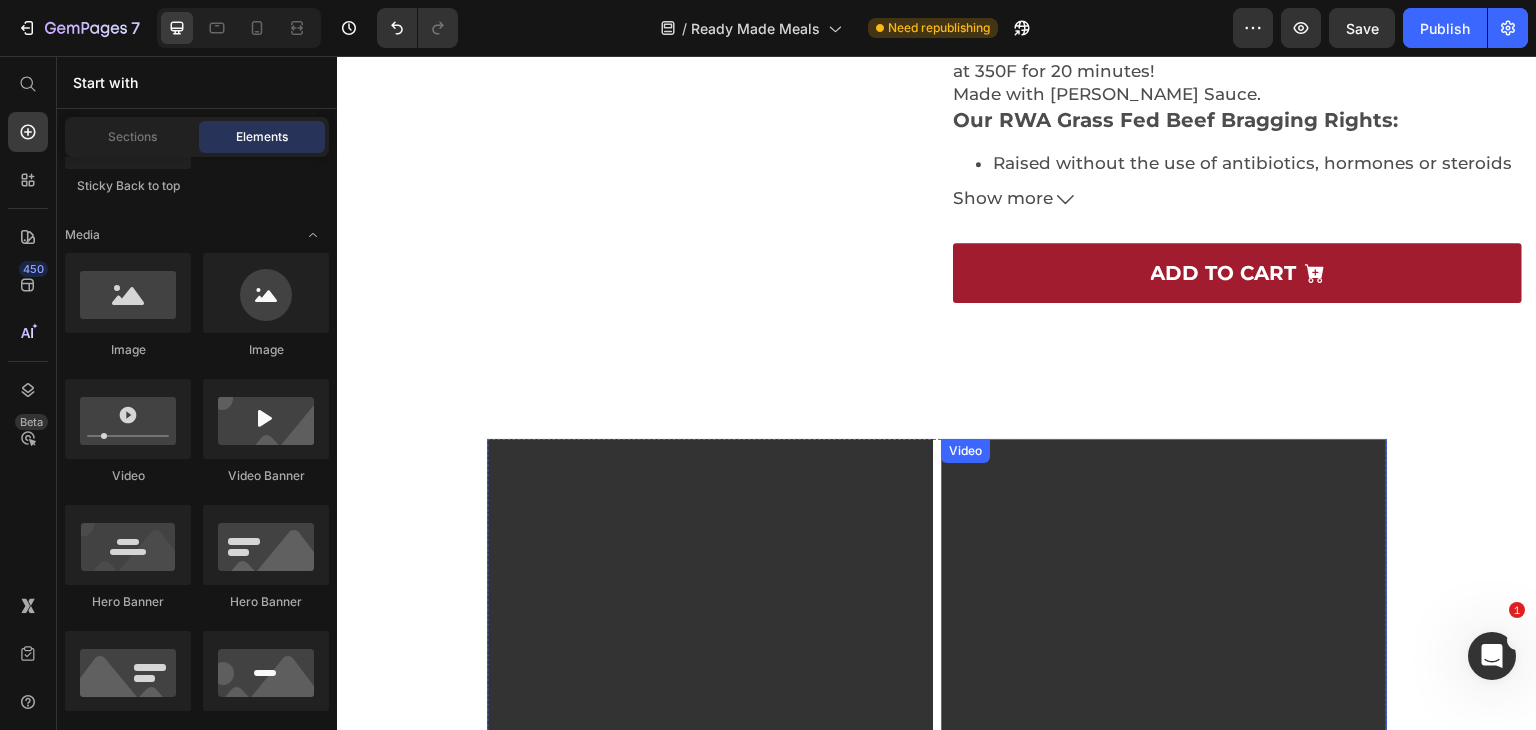 scroll, scrollTop: 7050, scrollLeft: 0, axis: vertical 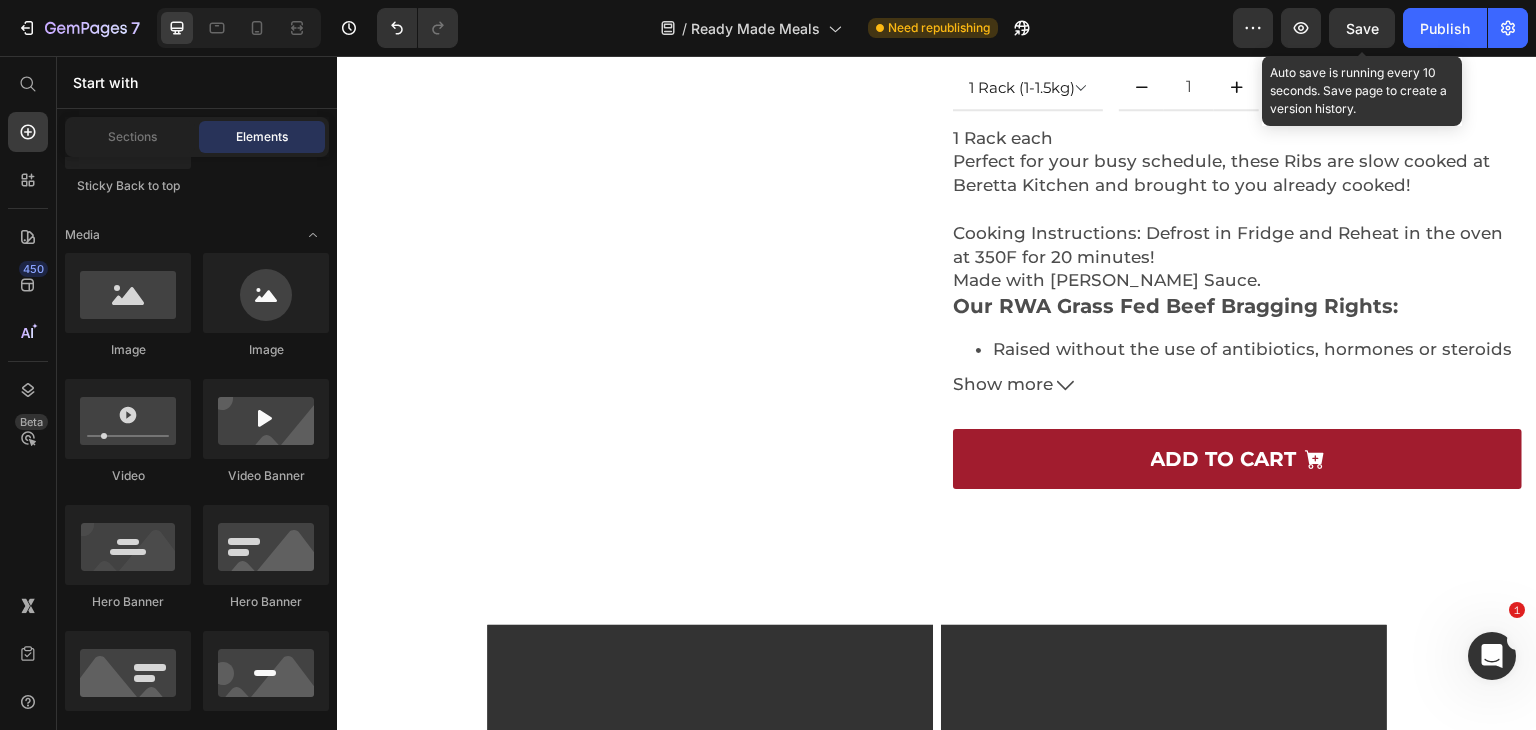 click on "Save" at bounding box center [1362, 28] 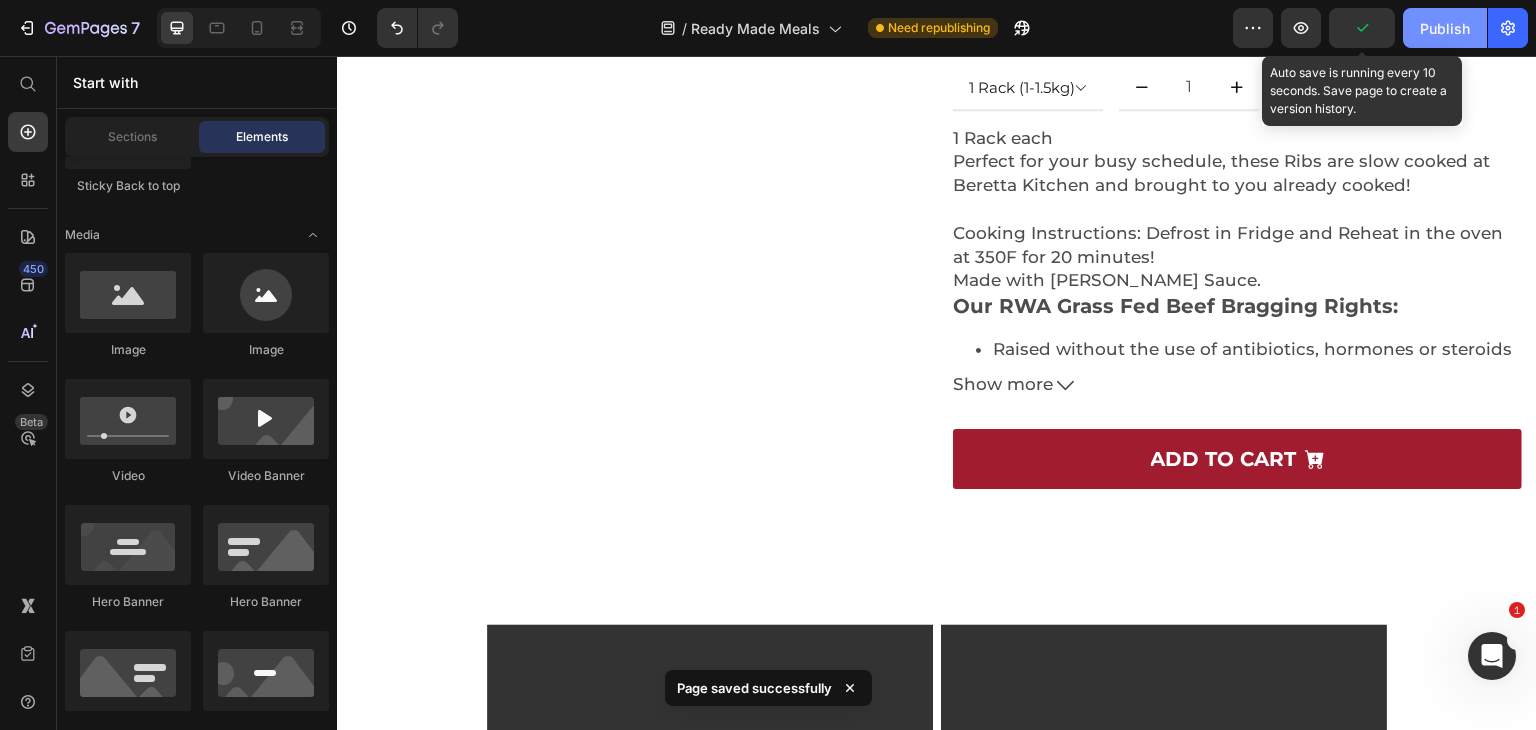 click on "Publish" at bounding box center (1445, 28) 